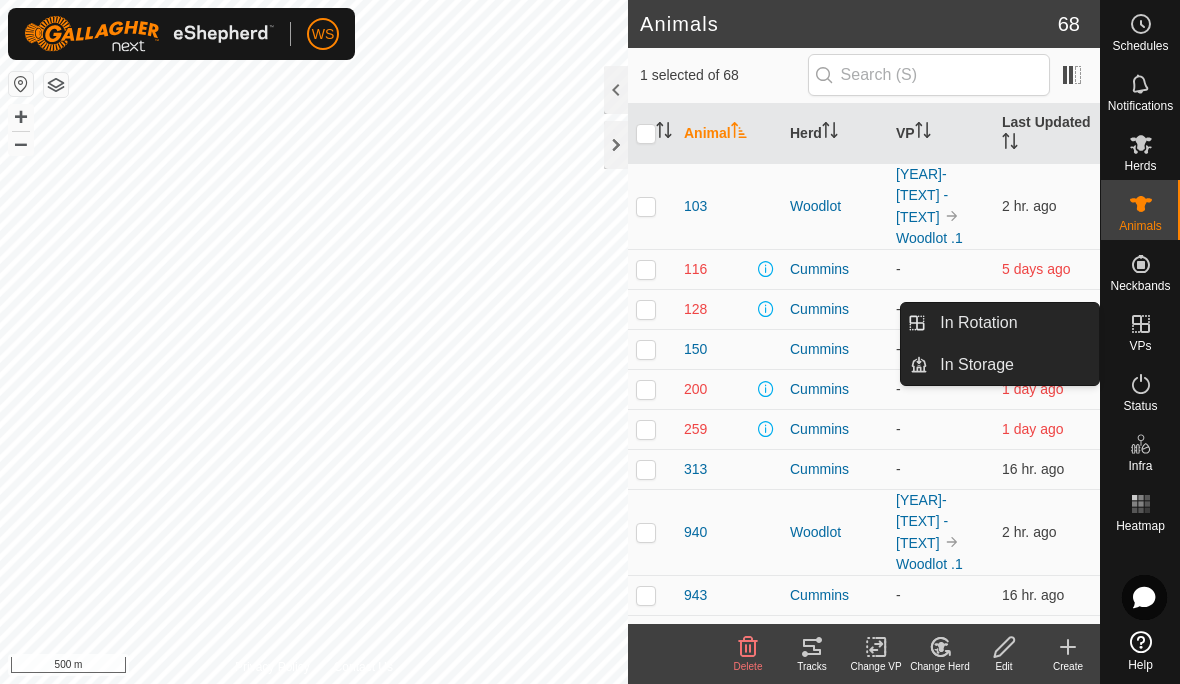 scroll, scrollTop: 0, scrollLeft: 0, axis: both 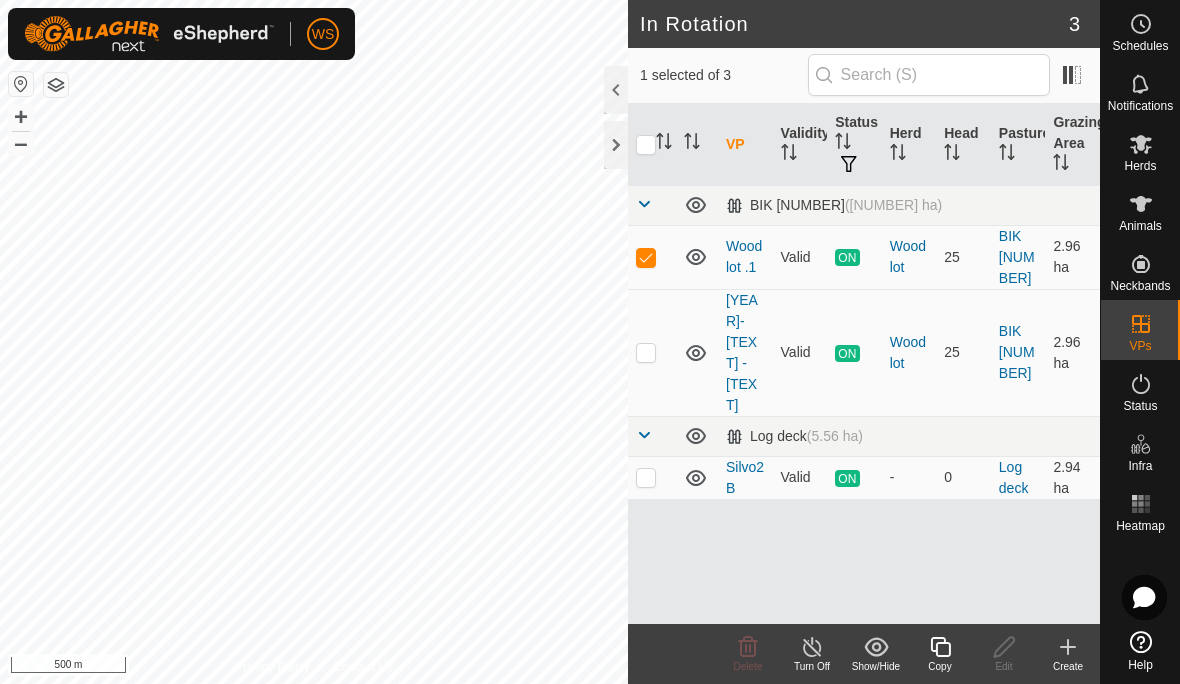 click on "Woodlot .1" at bounding box center [744, 256] 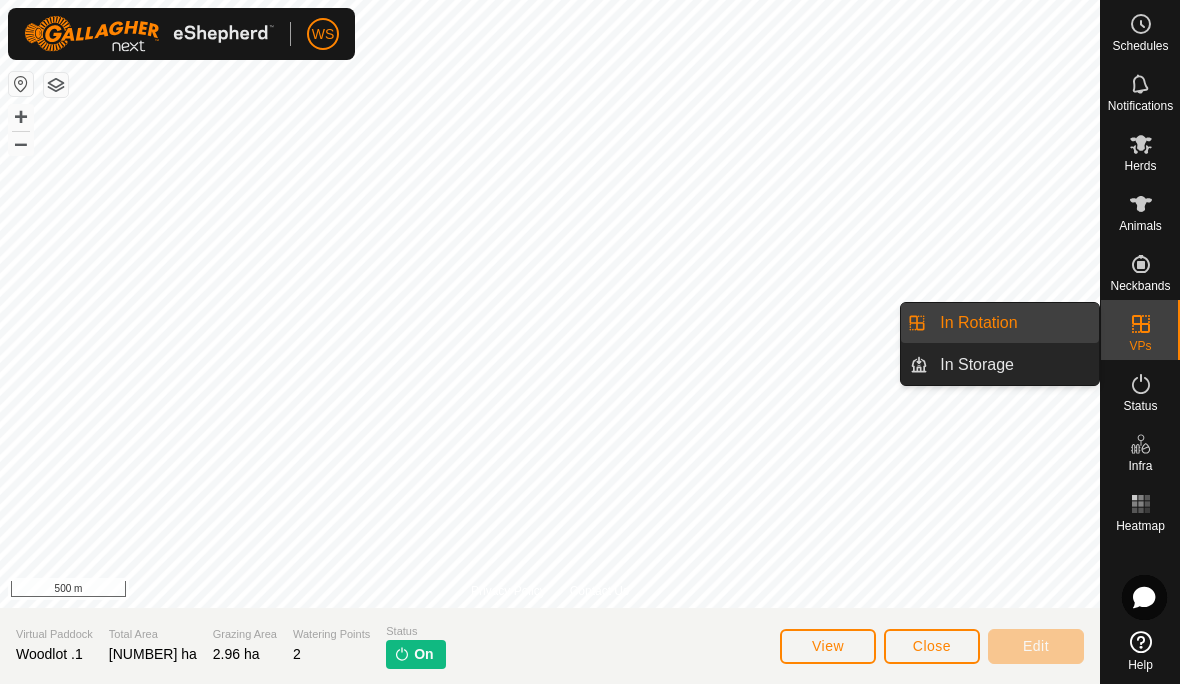 click on "In Rotation" at bounding box center [978, 323] 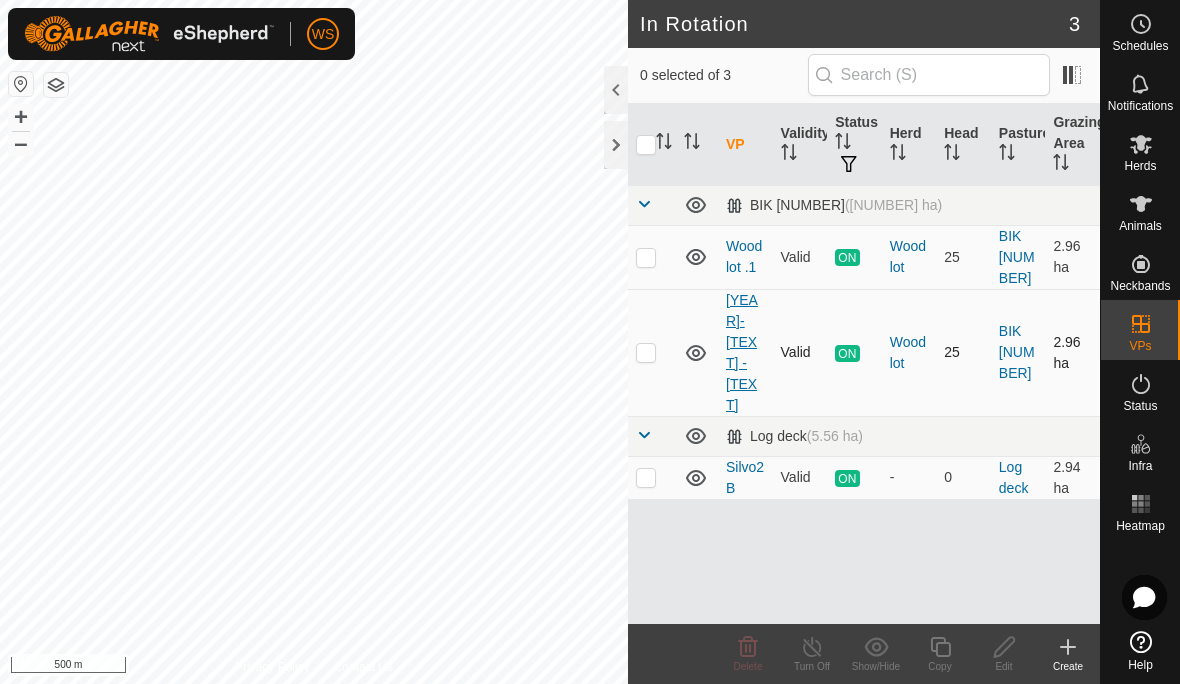 click on "[YEAR]-[TEXT] - [TEXT]" at bounding box center [742, 352] 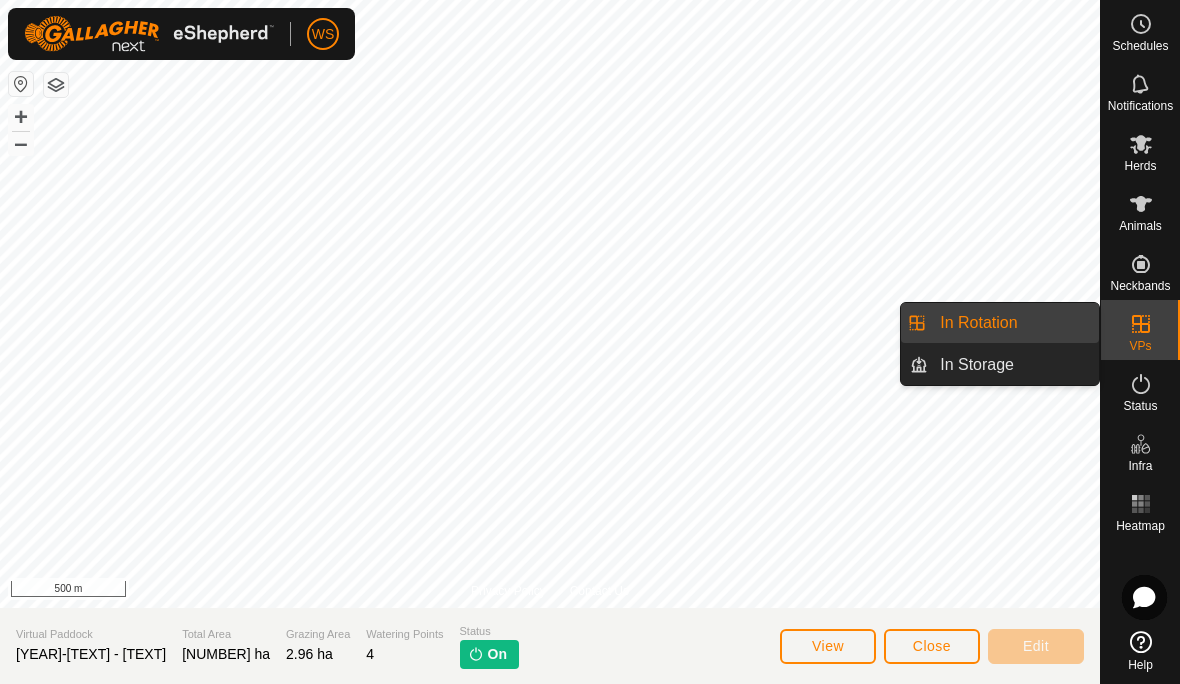 click on "In Rotation" at bounding box center [978, 323] 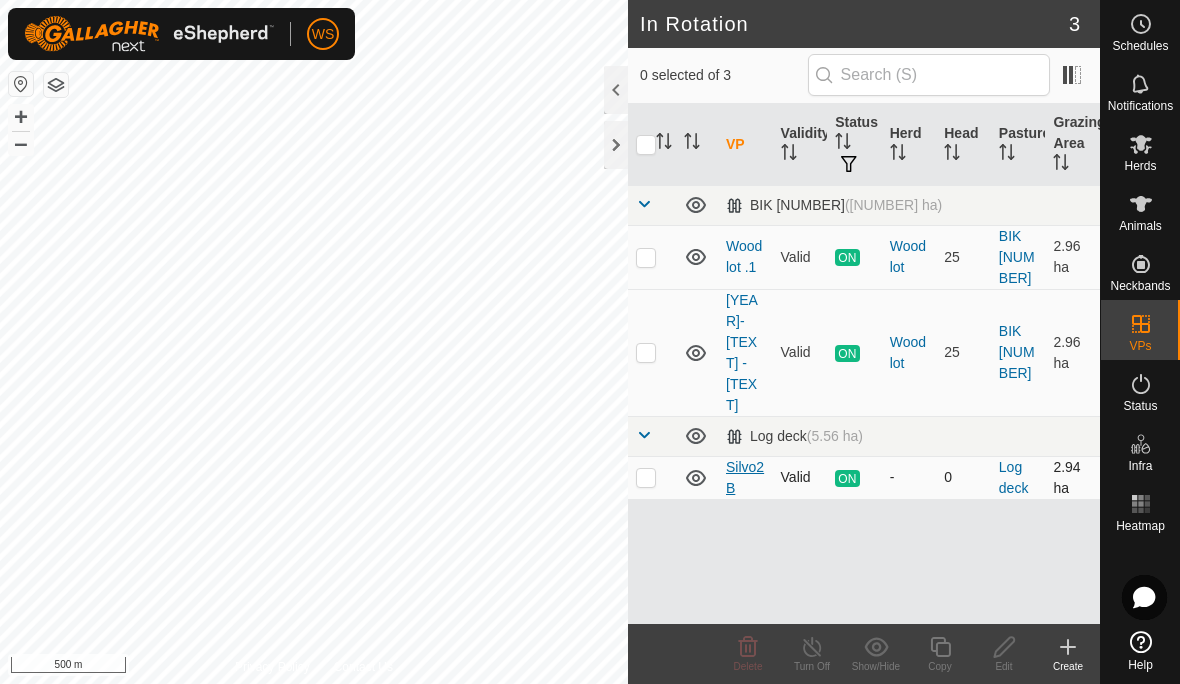 click on "Silvo2B" at bounding box center [745, 477] 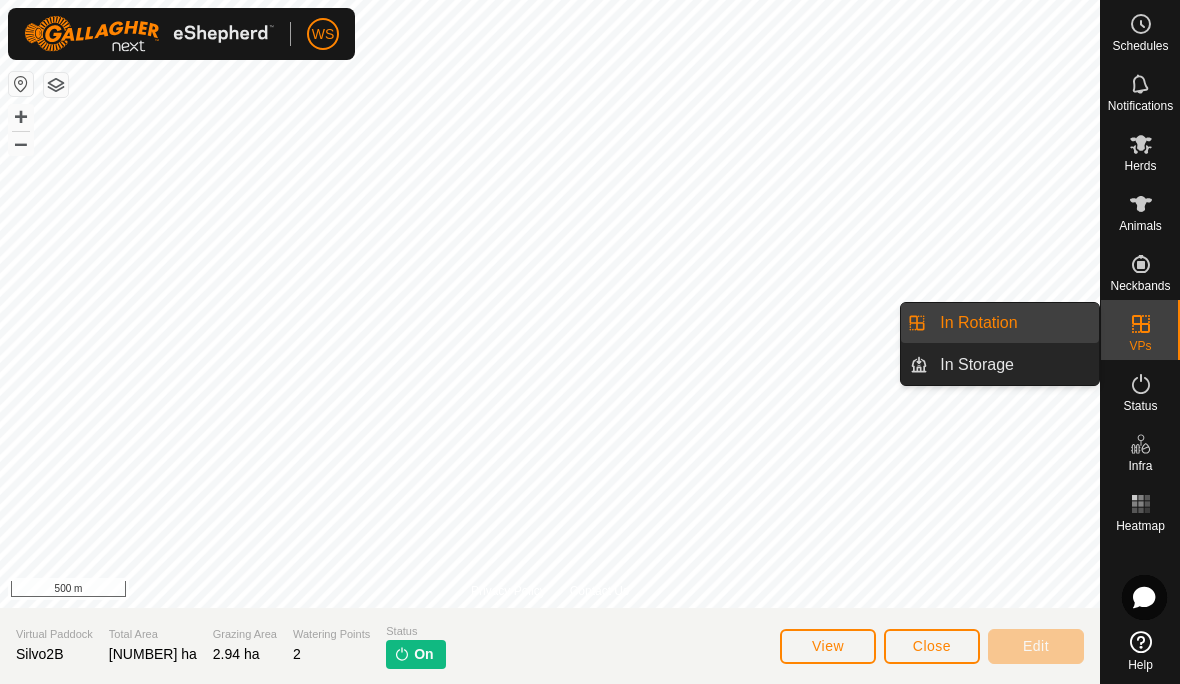 click on "In Rotation" at bounding box center (978, 323) 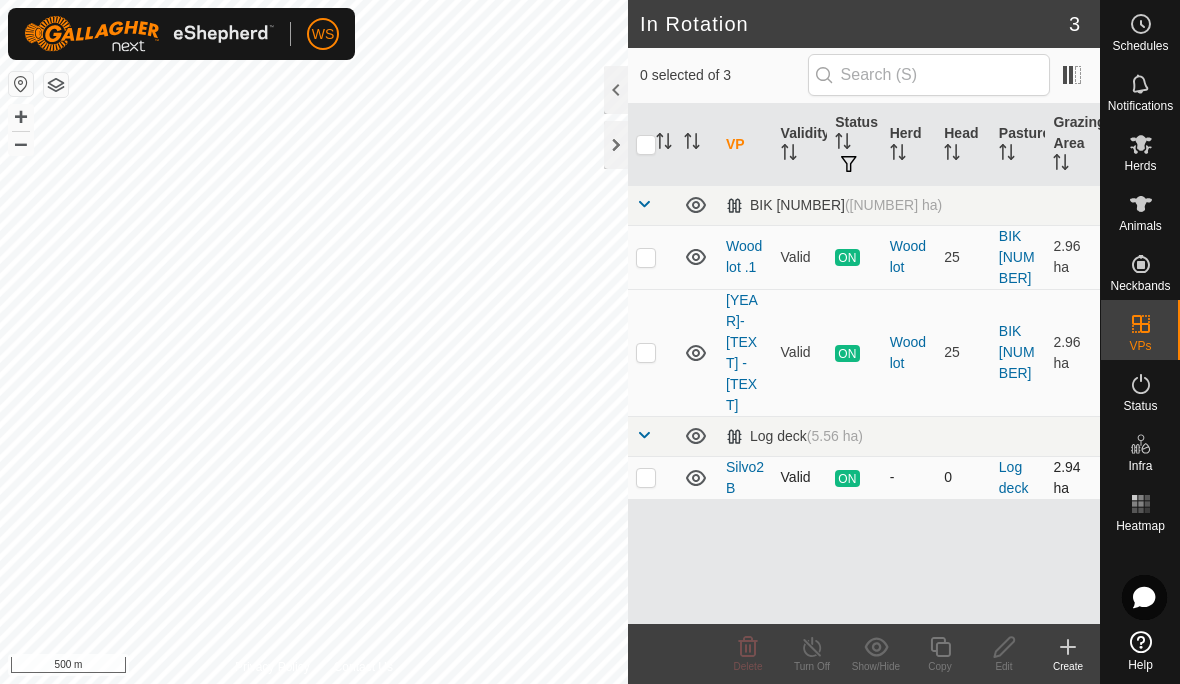 click at bounding box center (652, 477) 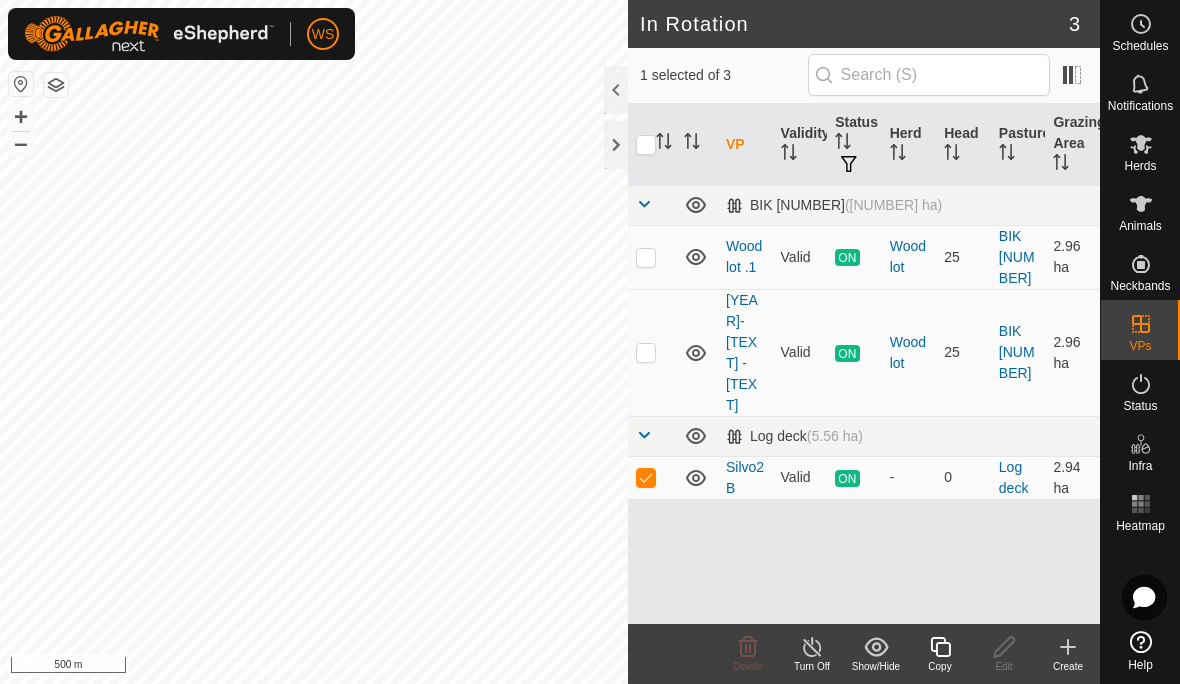 click 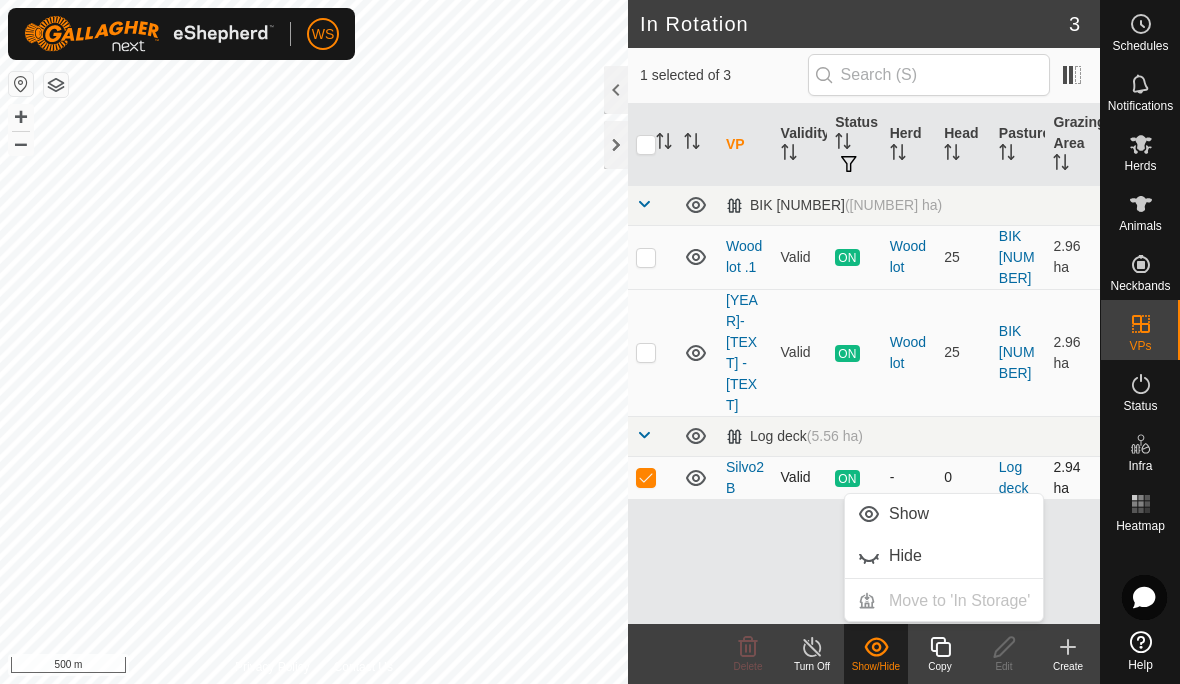 click at bounding box center (646, 477) 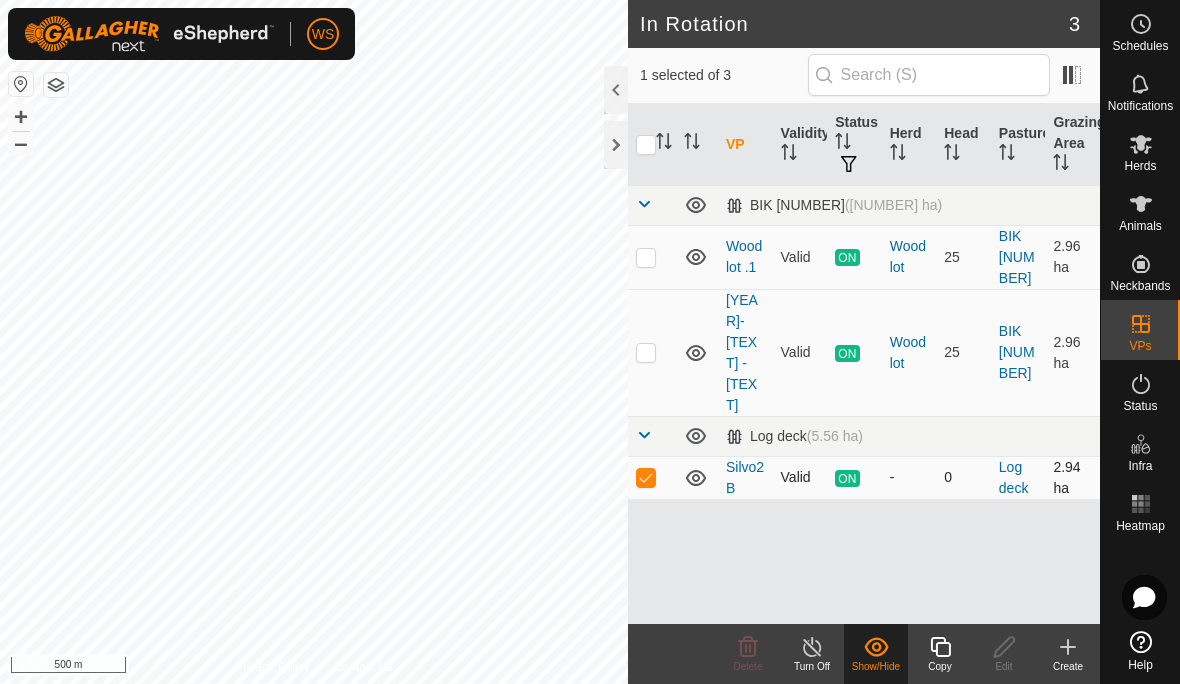 checkbox on "false" 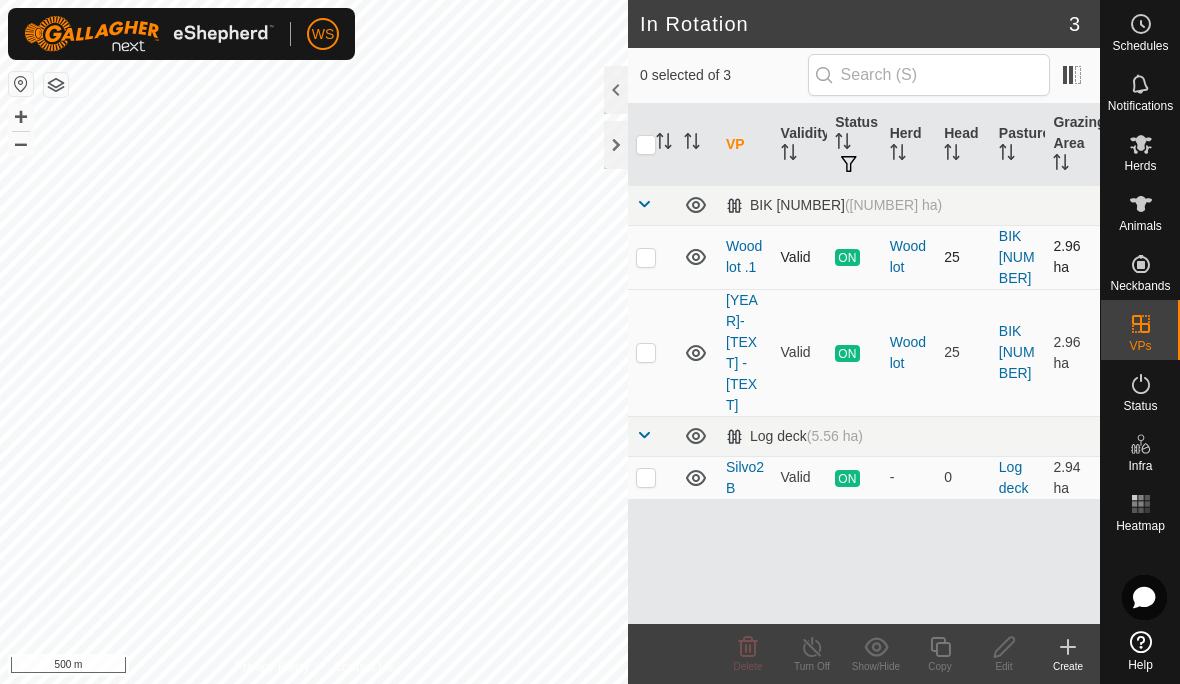 click at bounding box center [646, 257] 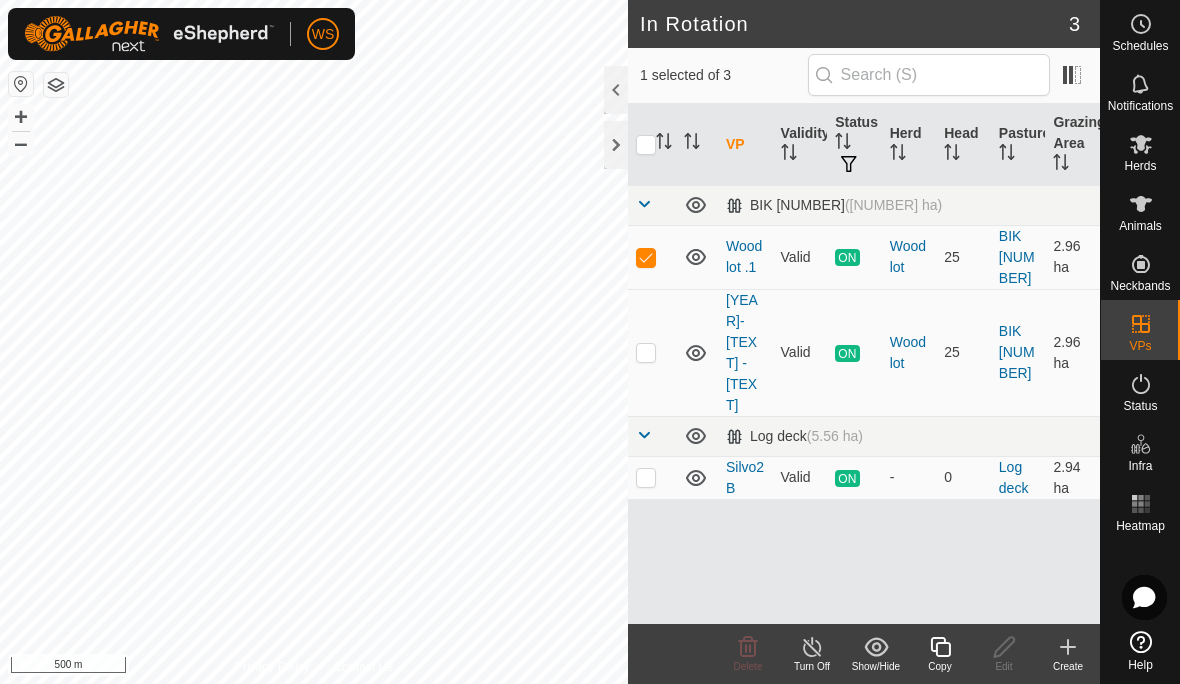 click on "Copy" 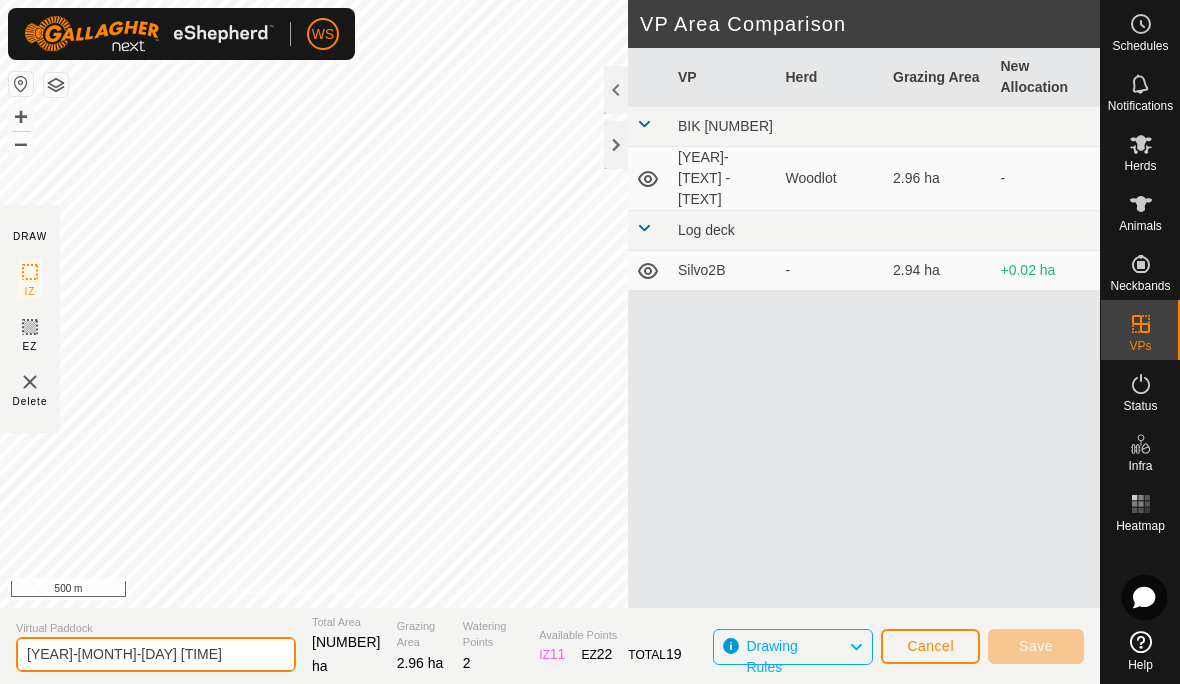 click on "[YEAR]-[MONTH]-[DAY] [TIME]" 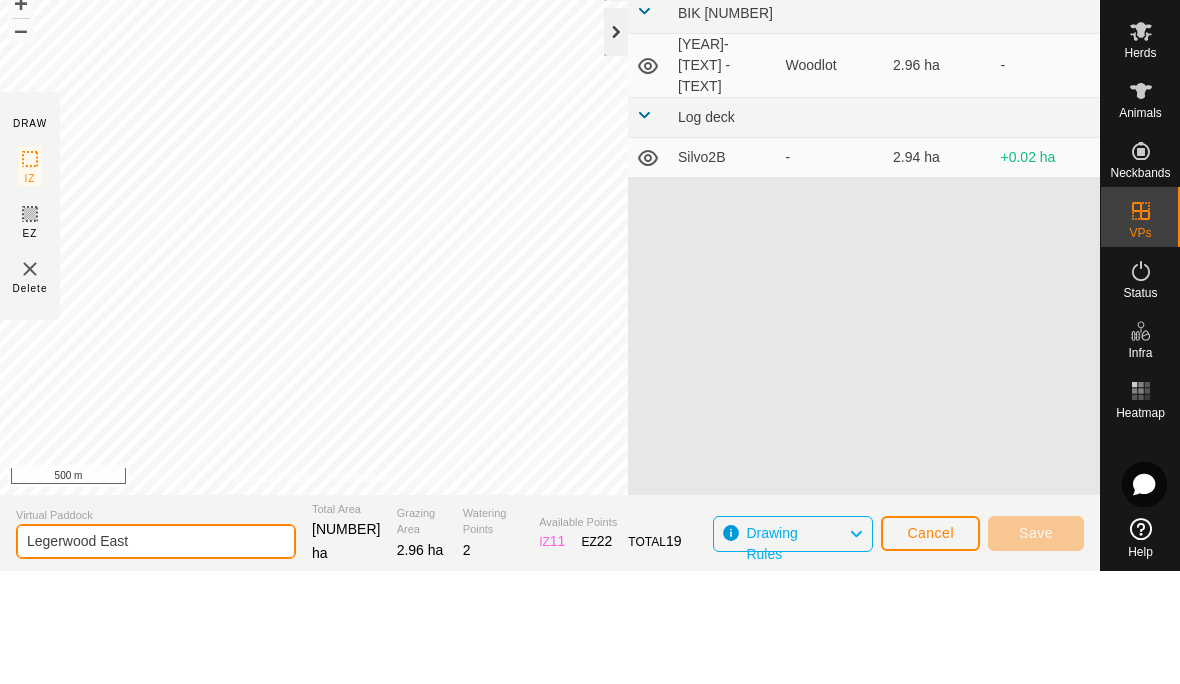 type on "Legerwood East" 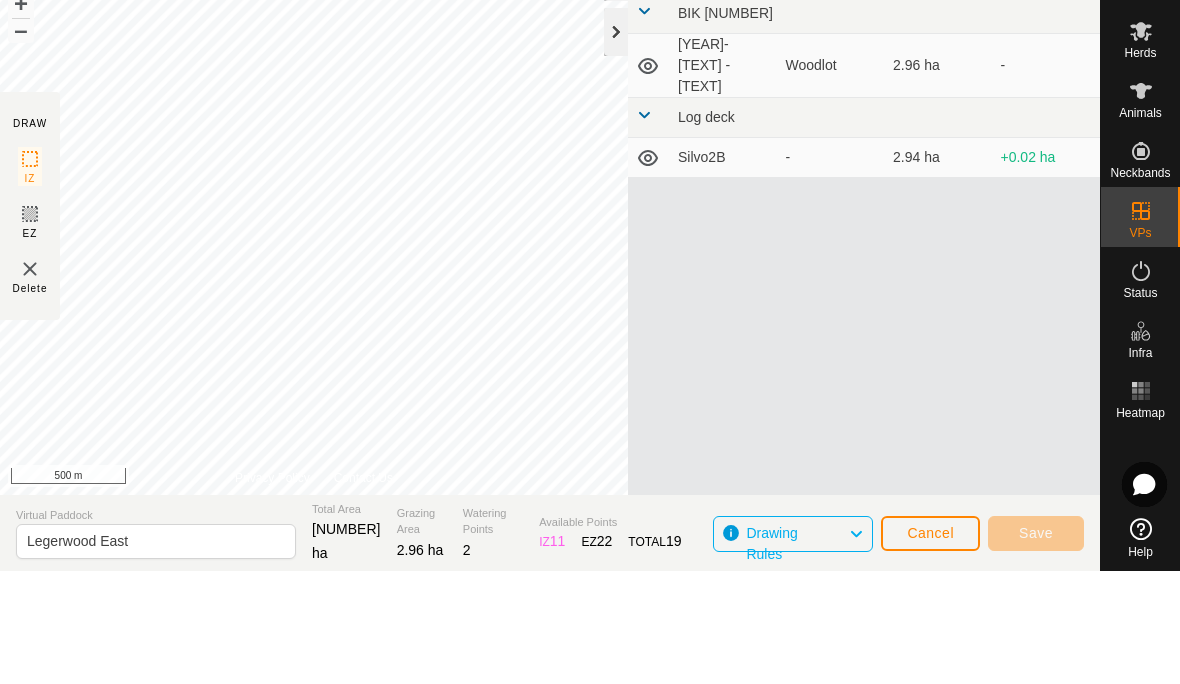 click 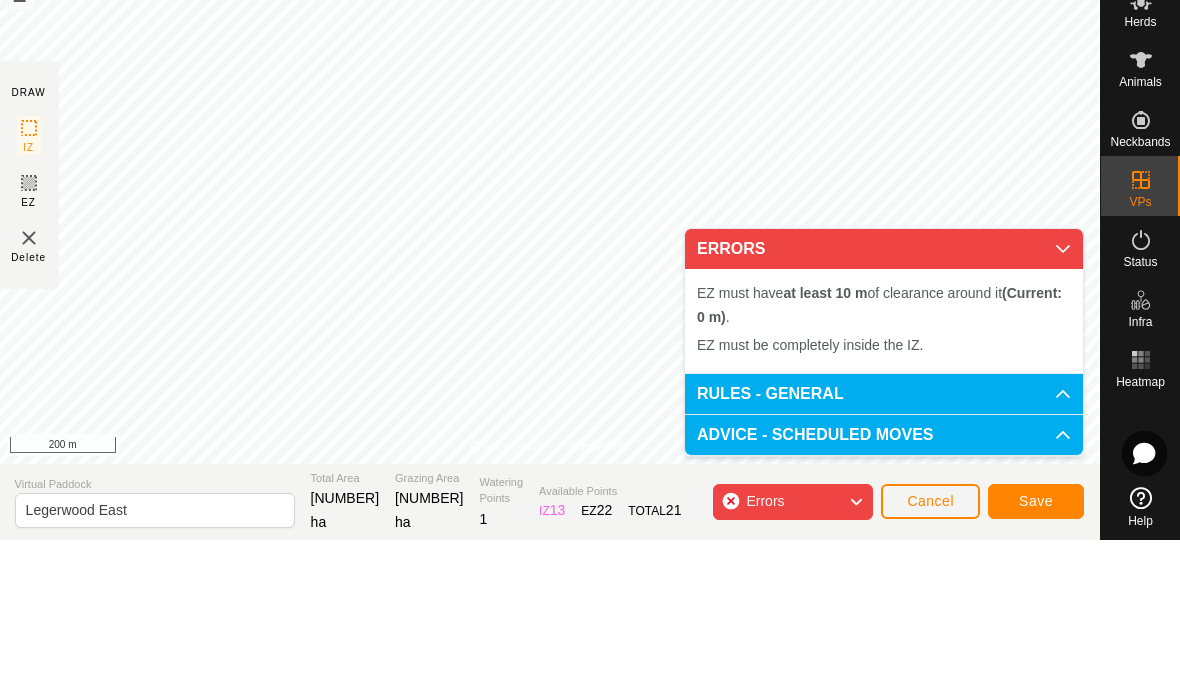 click 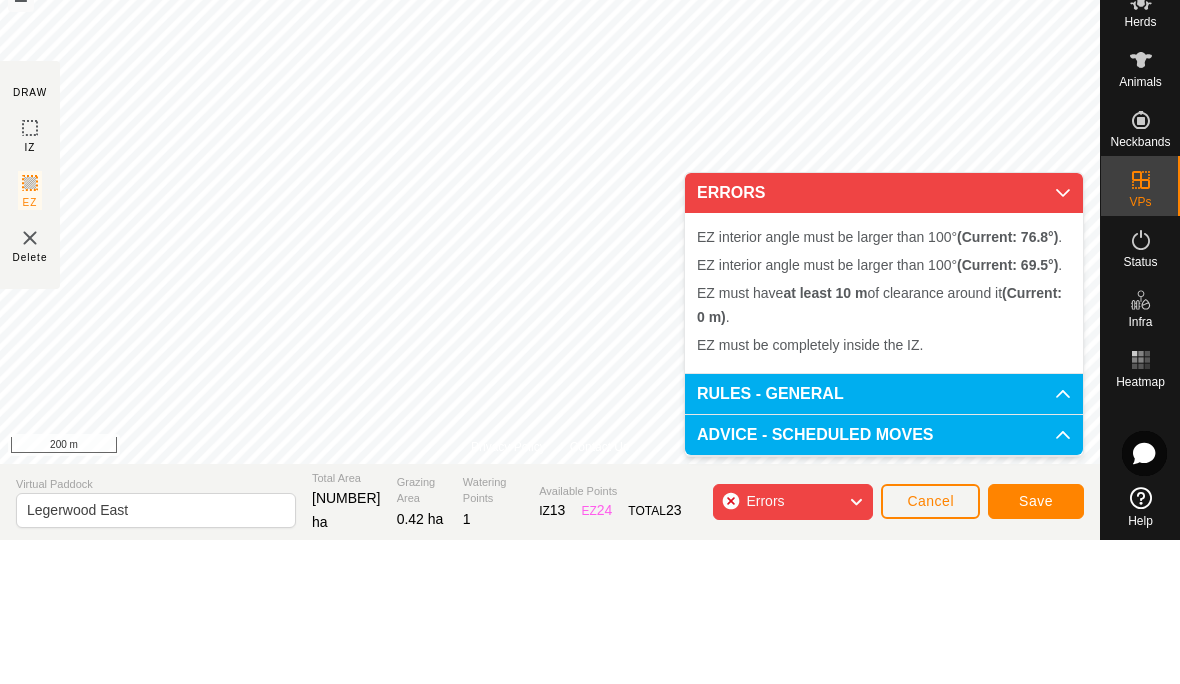 click 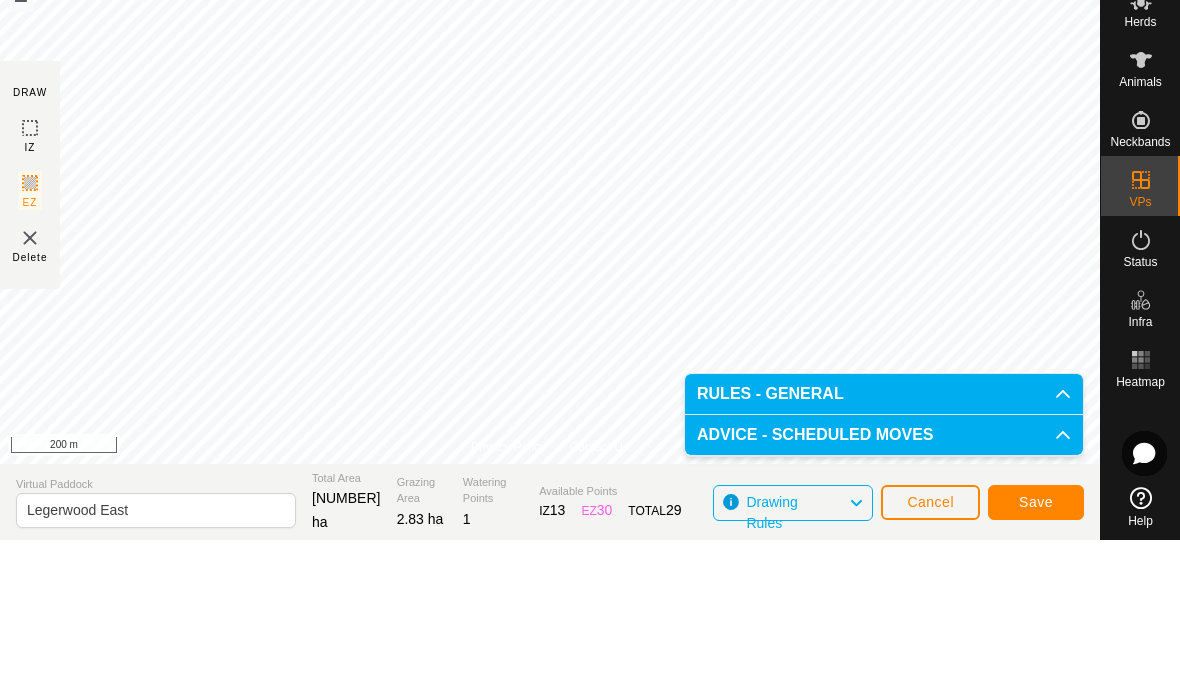 click on "DRAW EZ Delete" 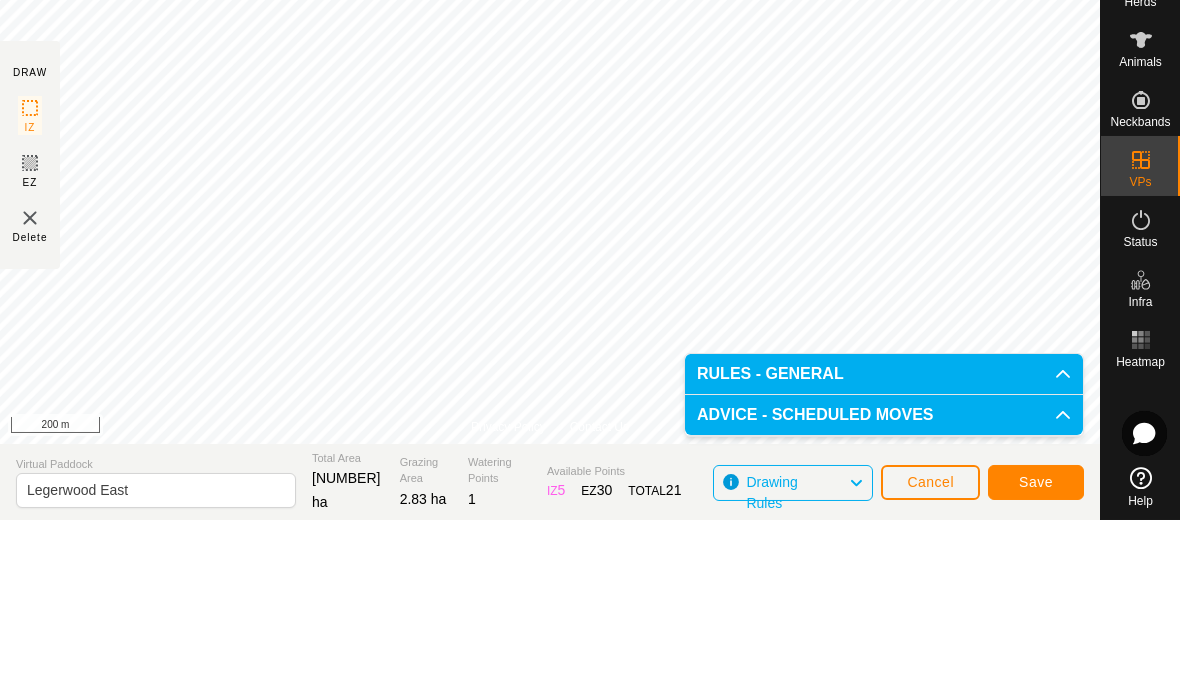 scroll, scrollTop: 1, scrollLeft: 0, axis: vertical 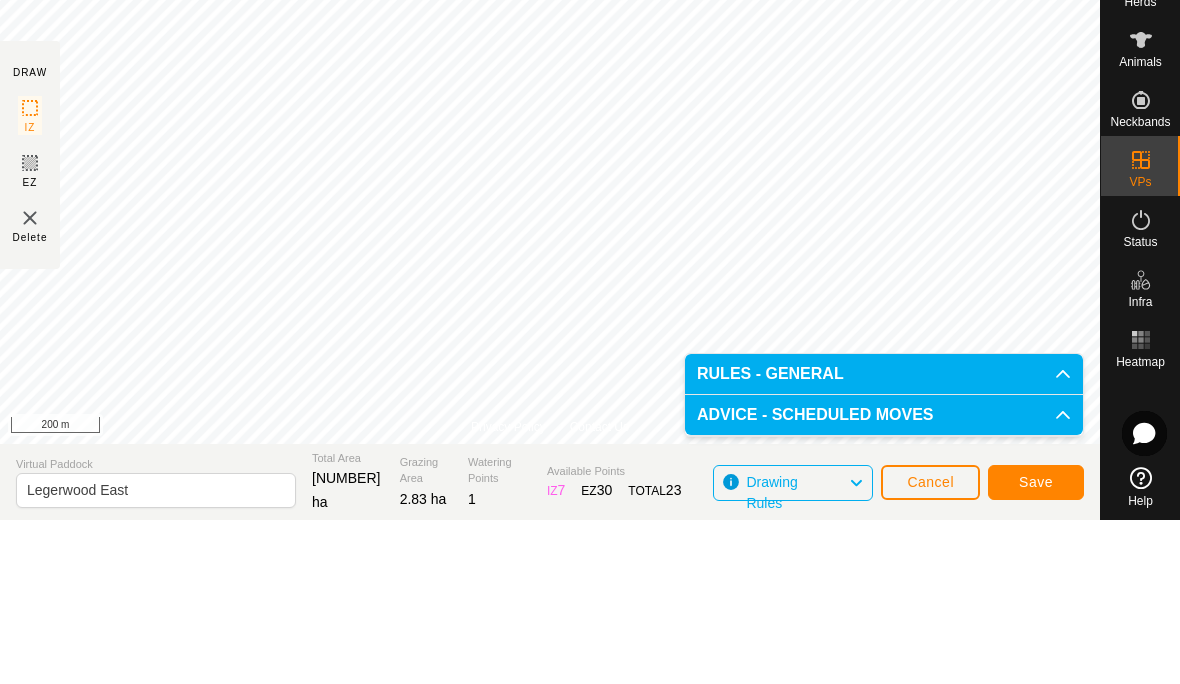 click on "Save" 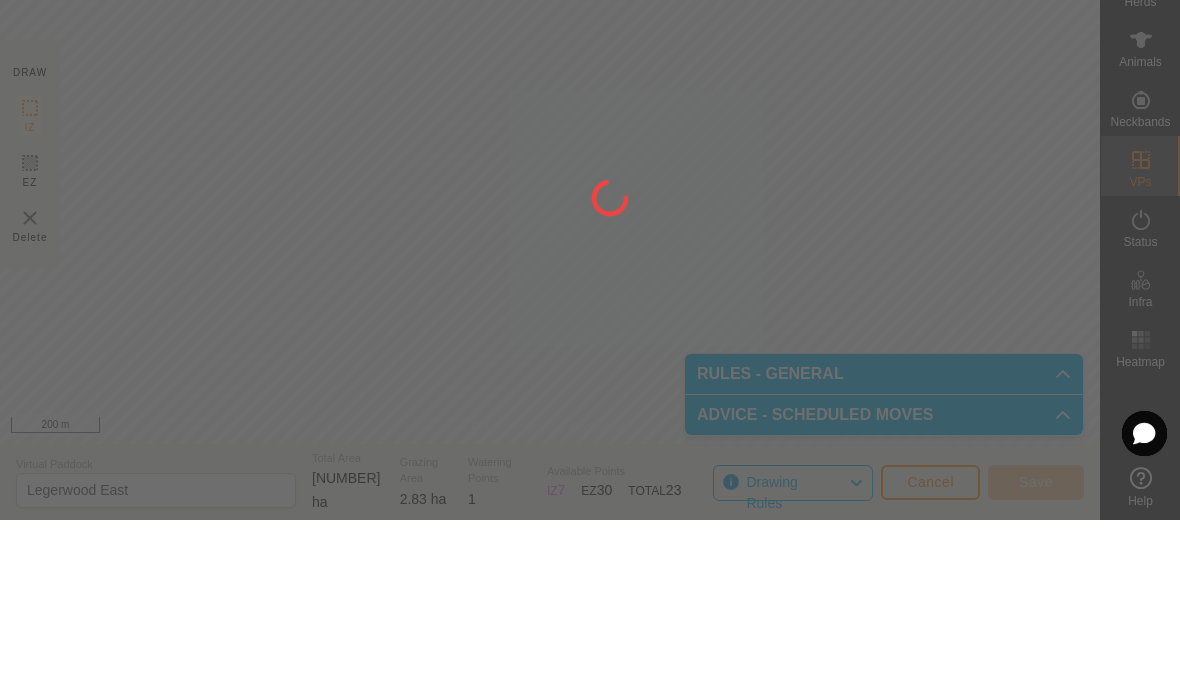 scroll, scrollTop: 0, scrollLeft: 0, axis: both 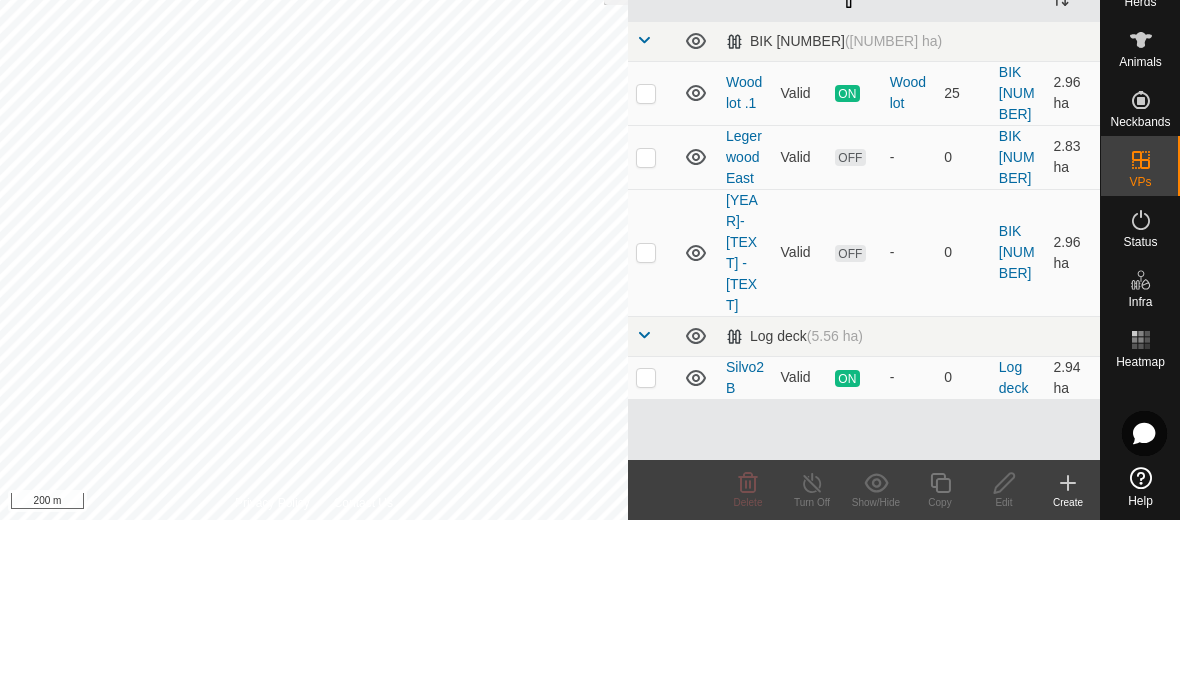 click at bounding box center (1141, 204) 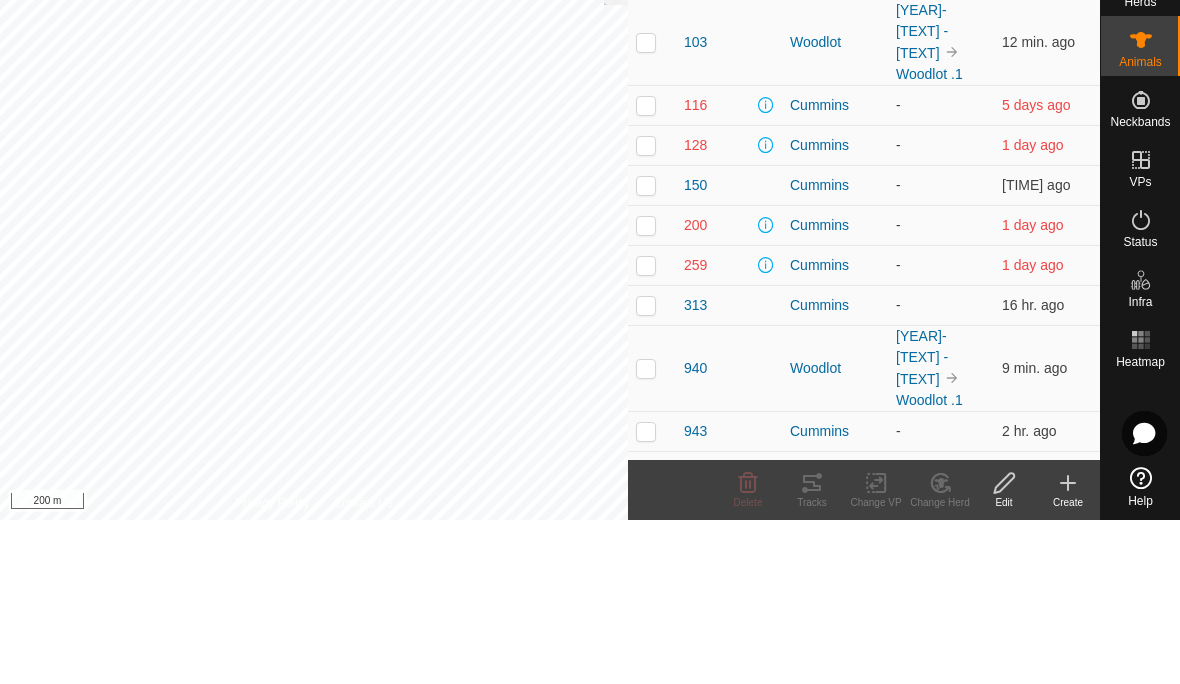 click on "Herds" at bounding box center (1140, 166) 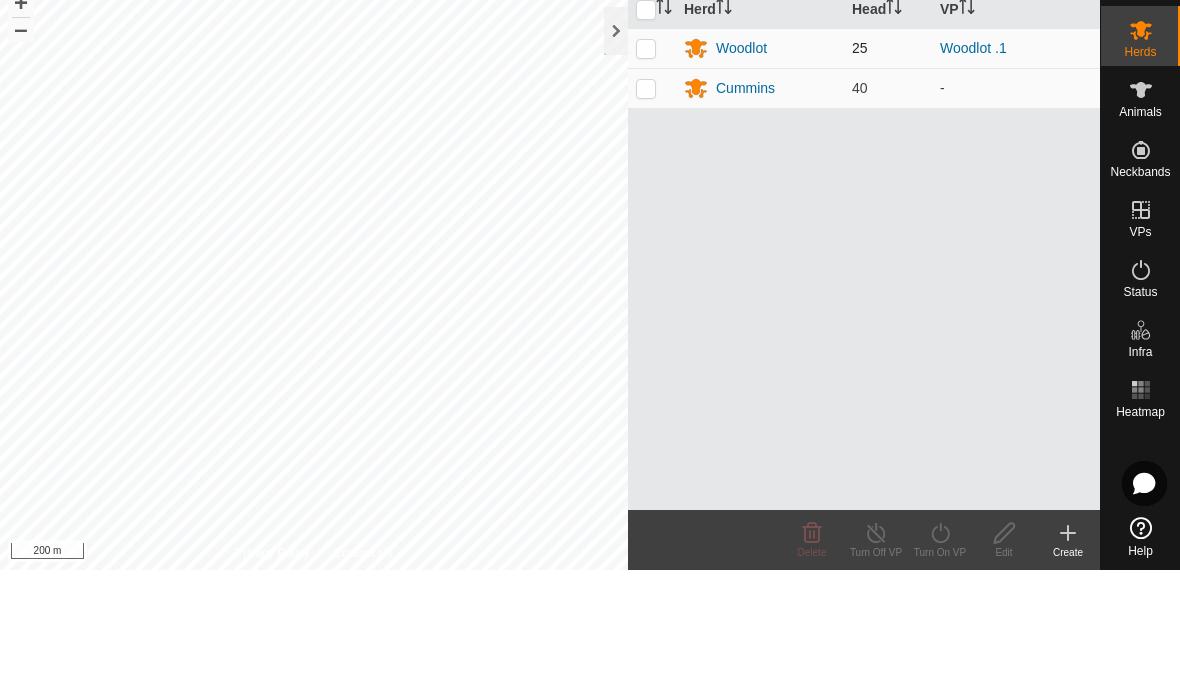 click at bounding box center (646, 162) 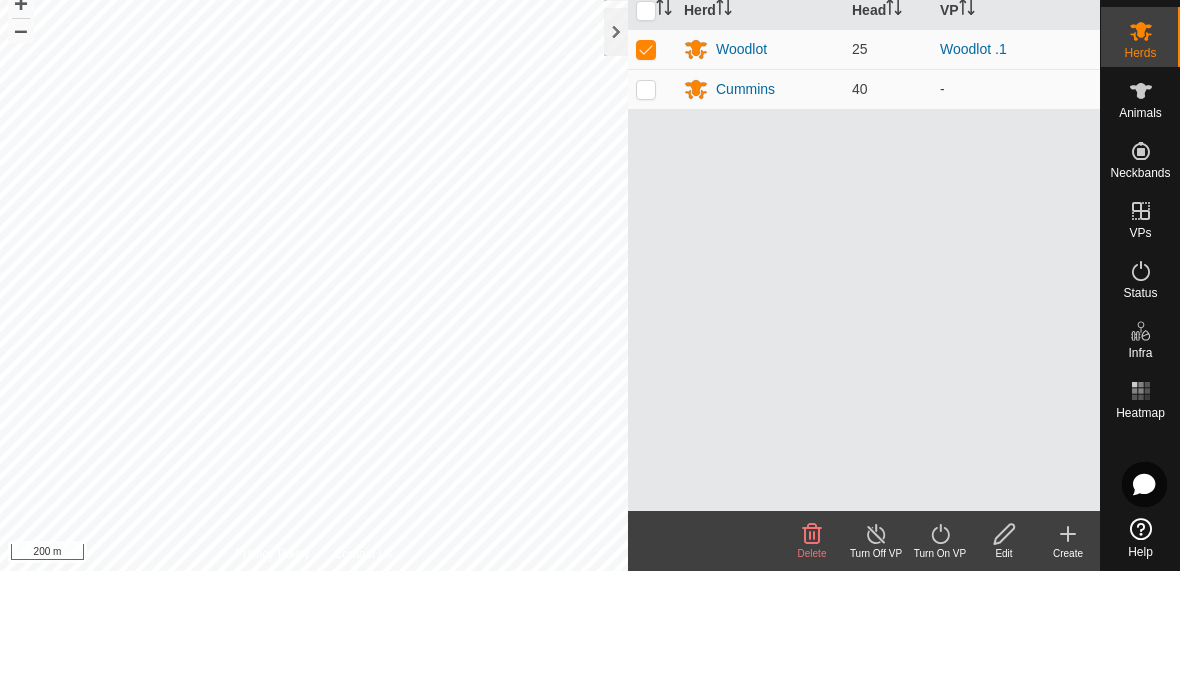 click 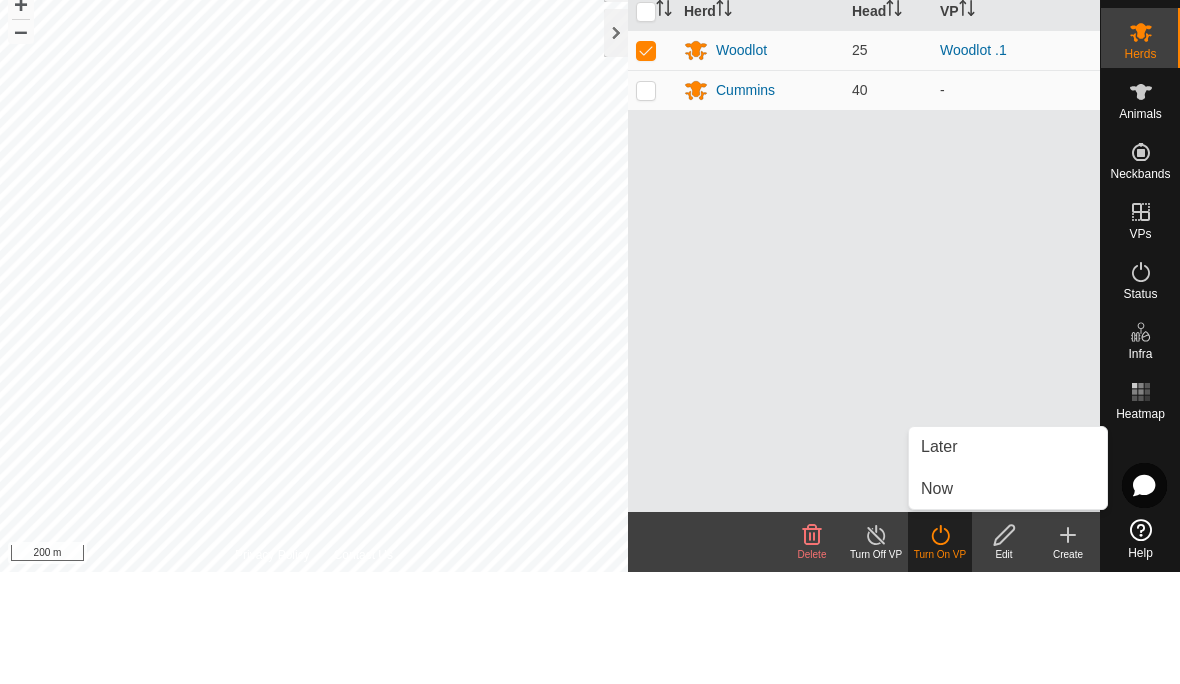 scroll, scrollTop: 0, scrollLeft: 0, axis: both 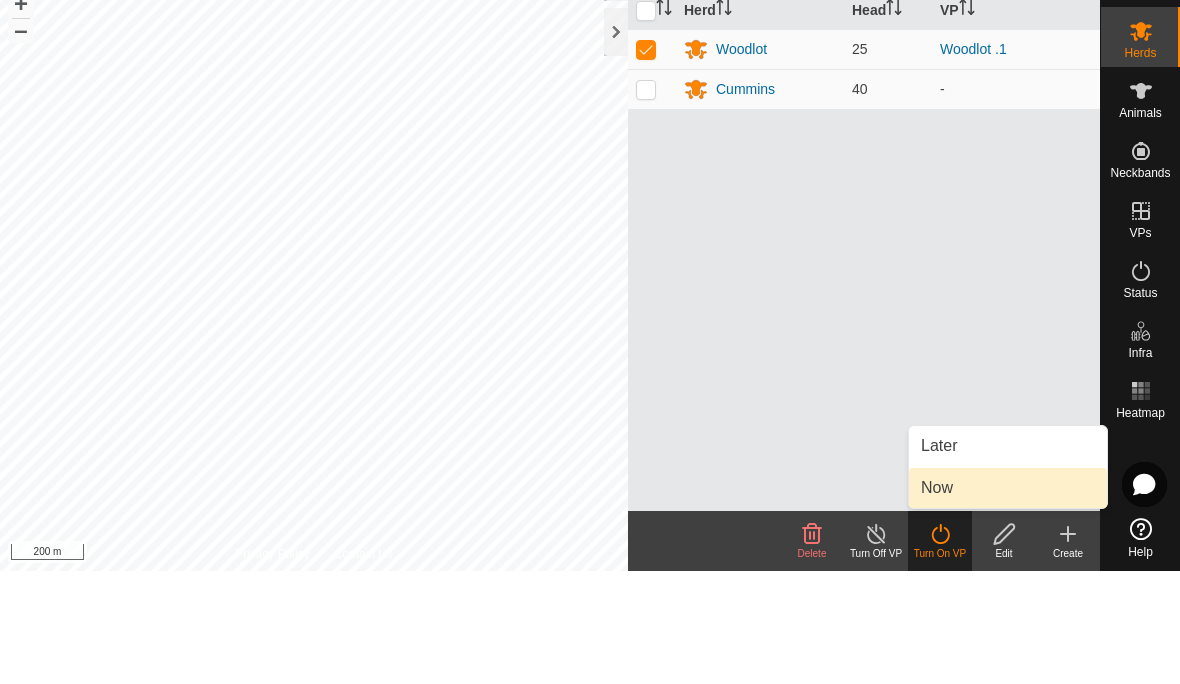 click on "Now" at bounding box center [937, 601] 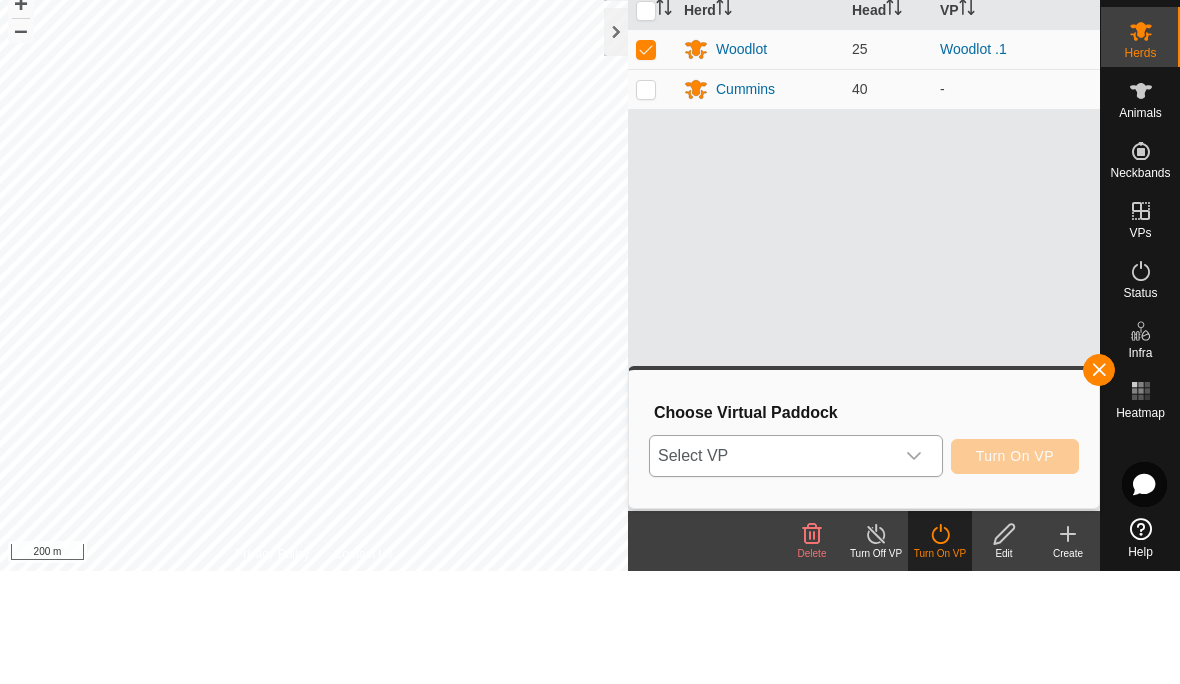 click on "Select VP" at bounding box center (772, 569) 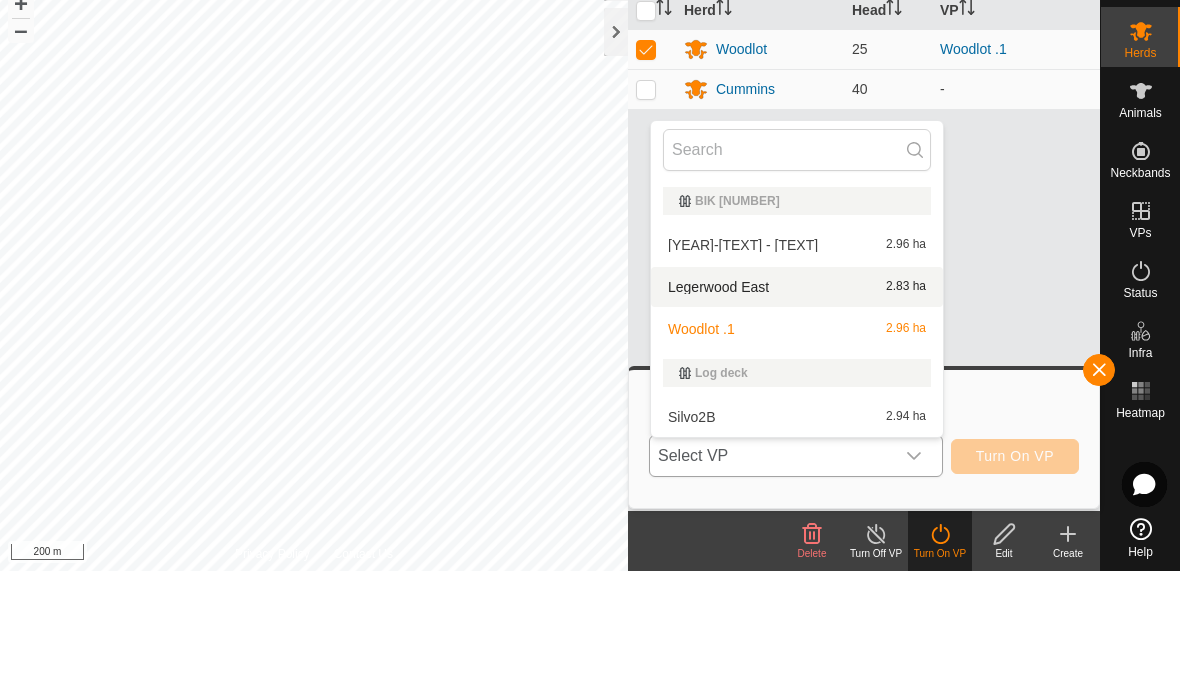 click on "Legerwood East" at bounding box center (718, 400) 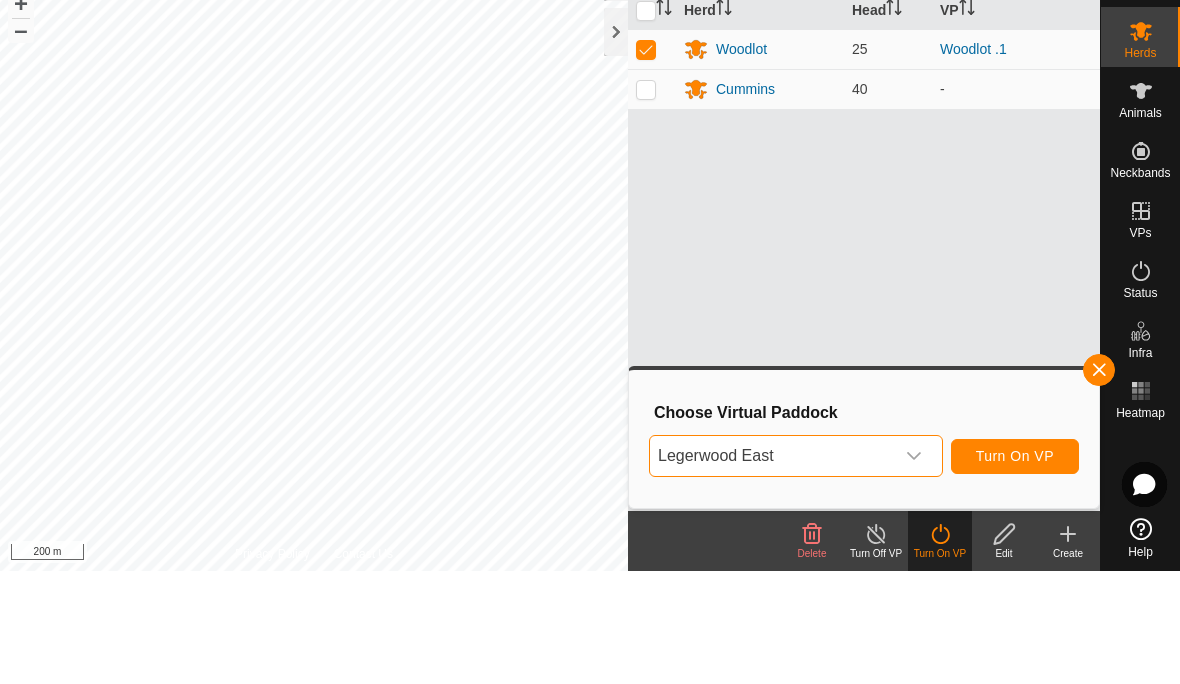 click on "Turn On VP" at bounding box center [1015, 569] 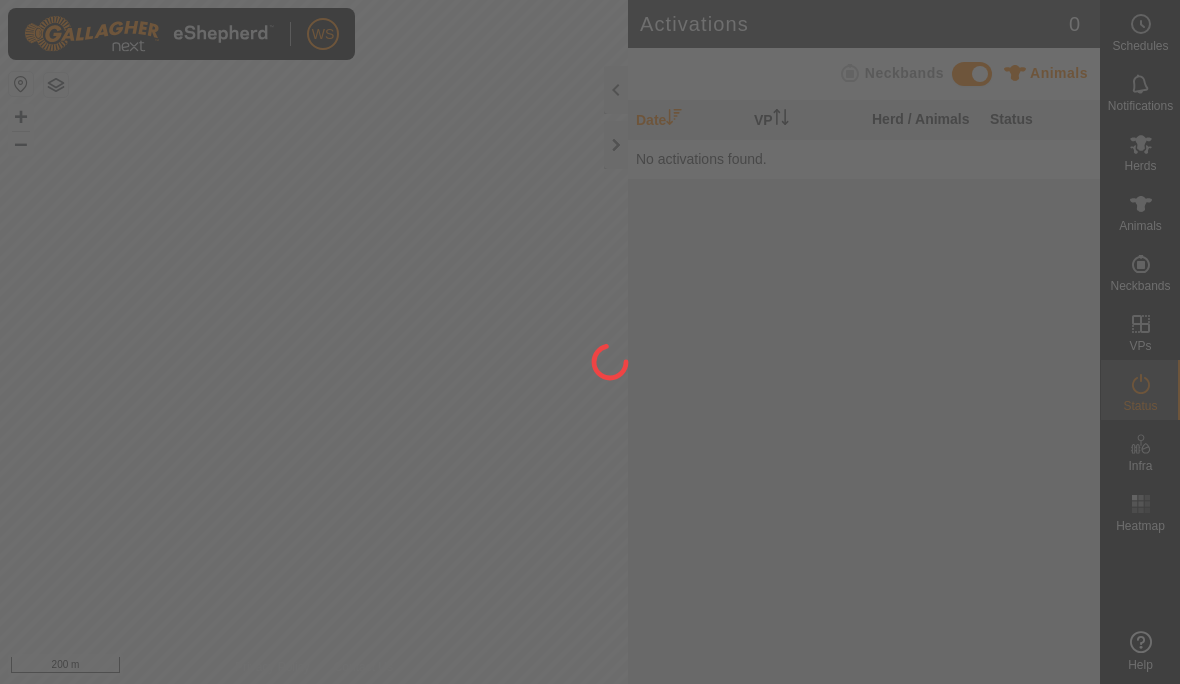 scroll, scrollTop: 0, scrollLeft: 0, axis: both 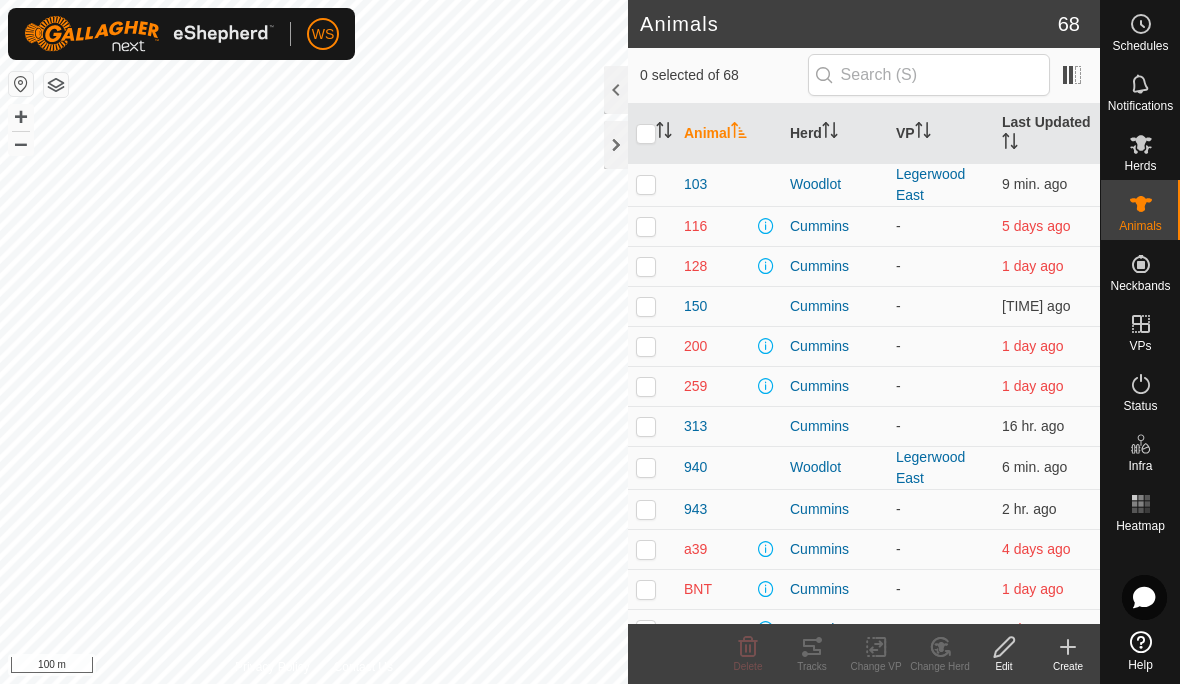 click 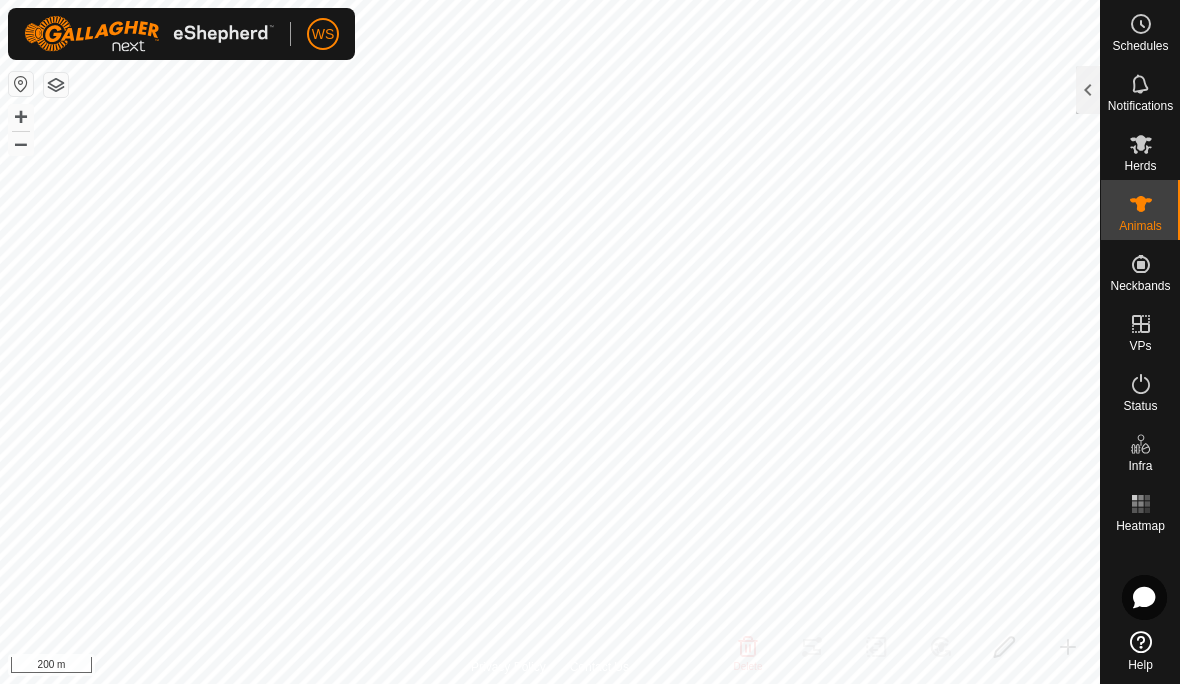 click 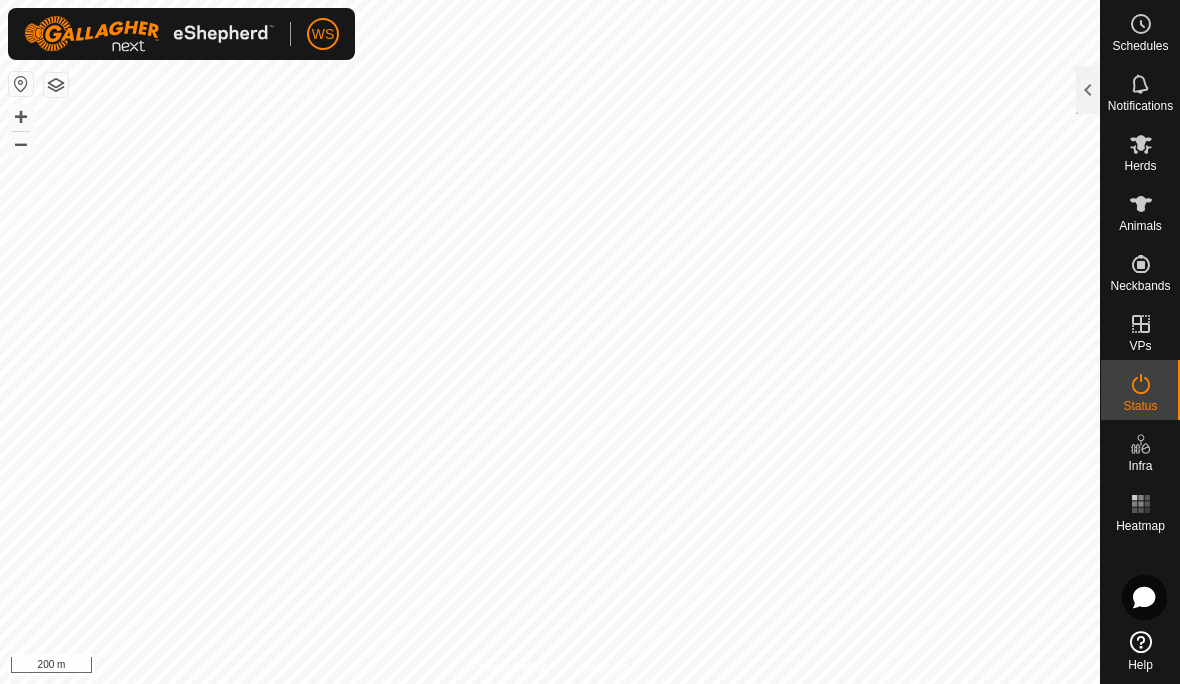 click 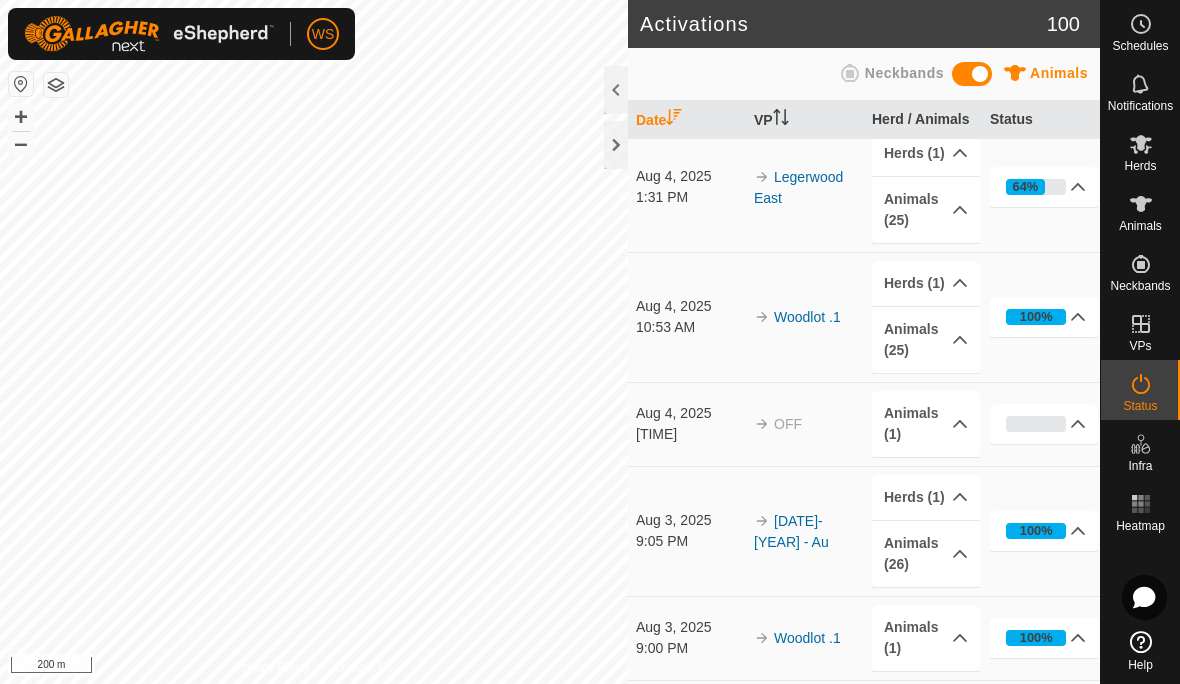 scroll, scrollTop: 14, scrollLeft: 0, axis: vertical 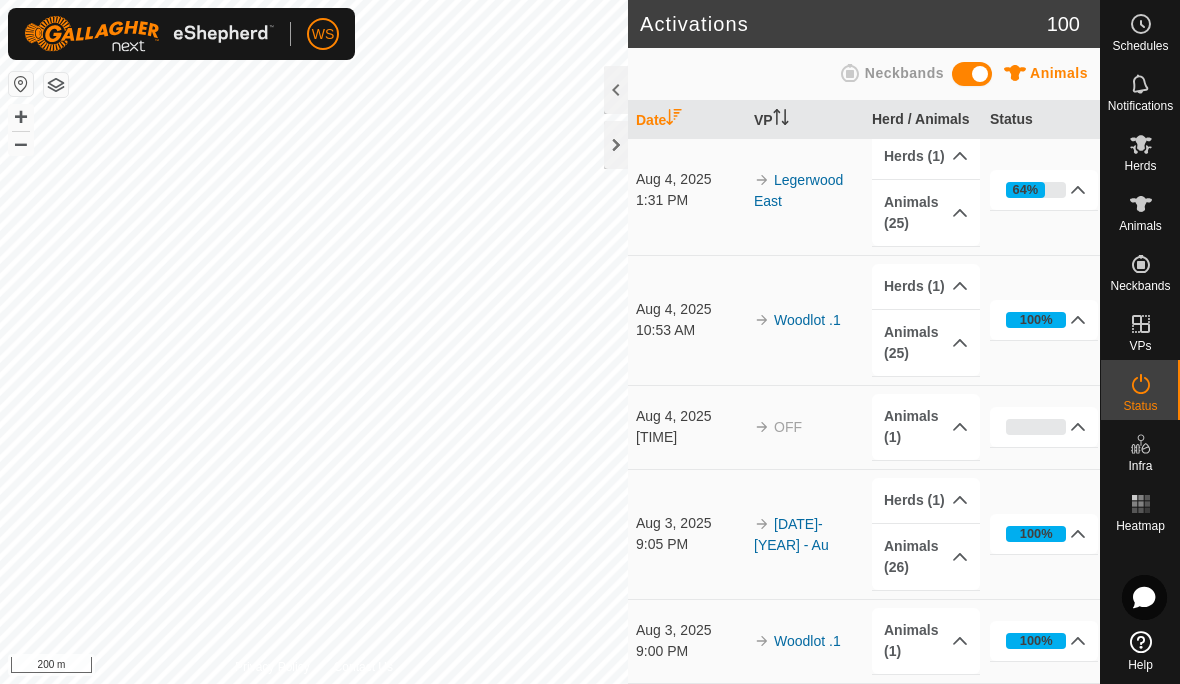 click 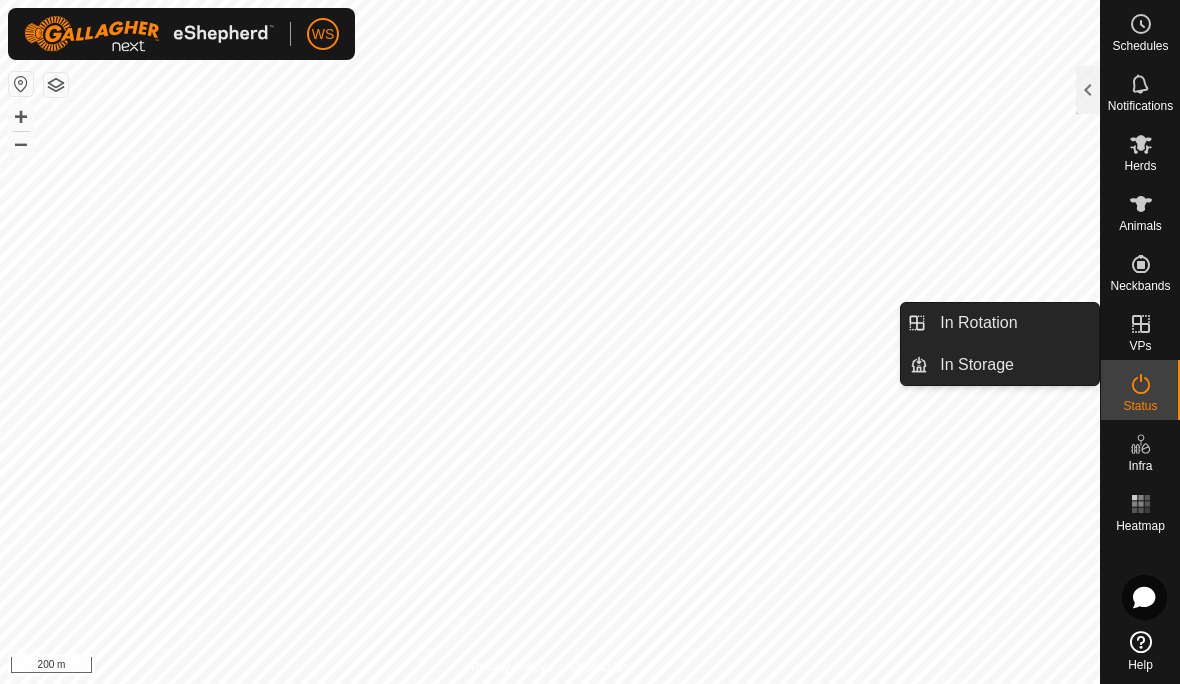 click on "In Rotation" at bounding box center (1013, 323) 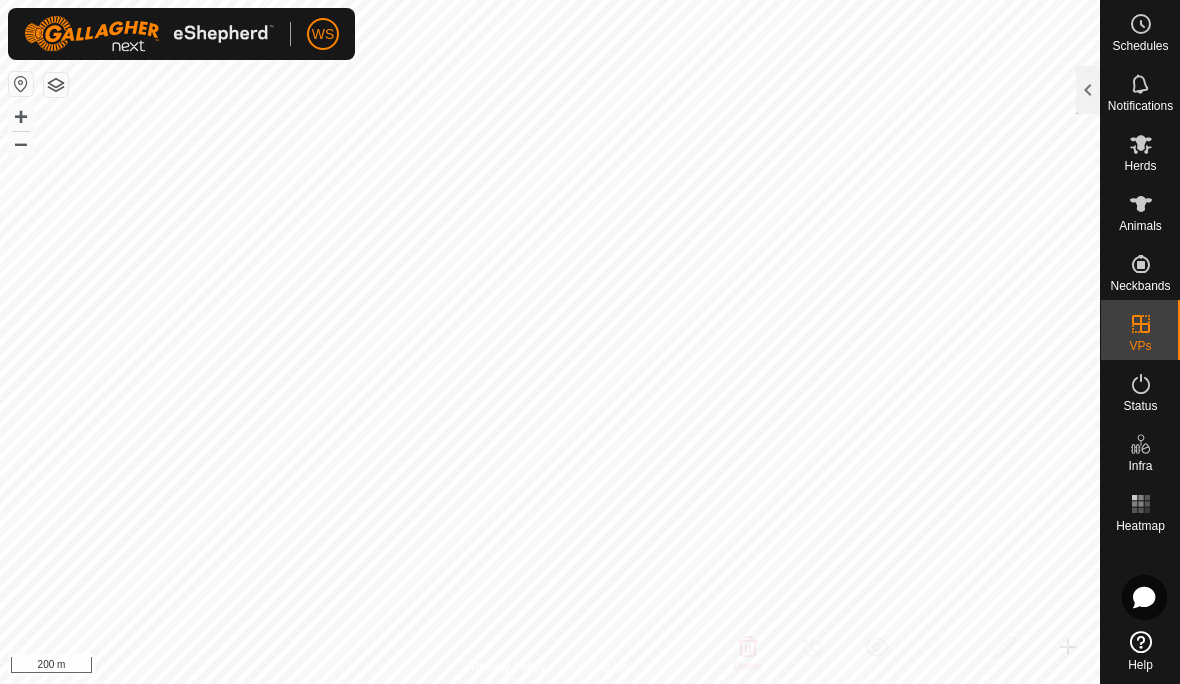 click 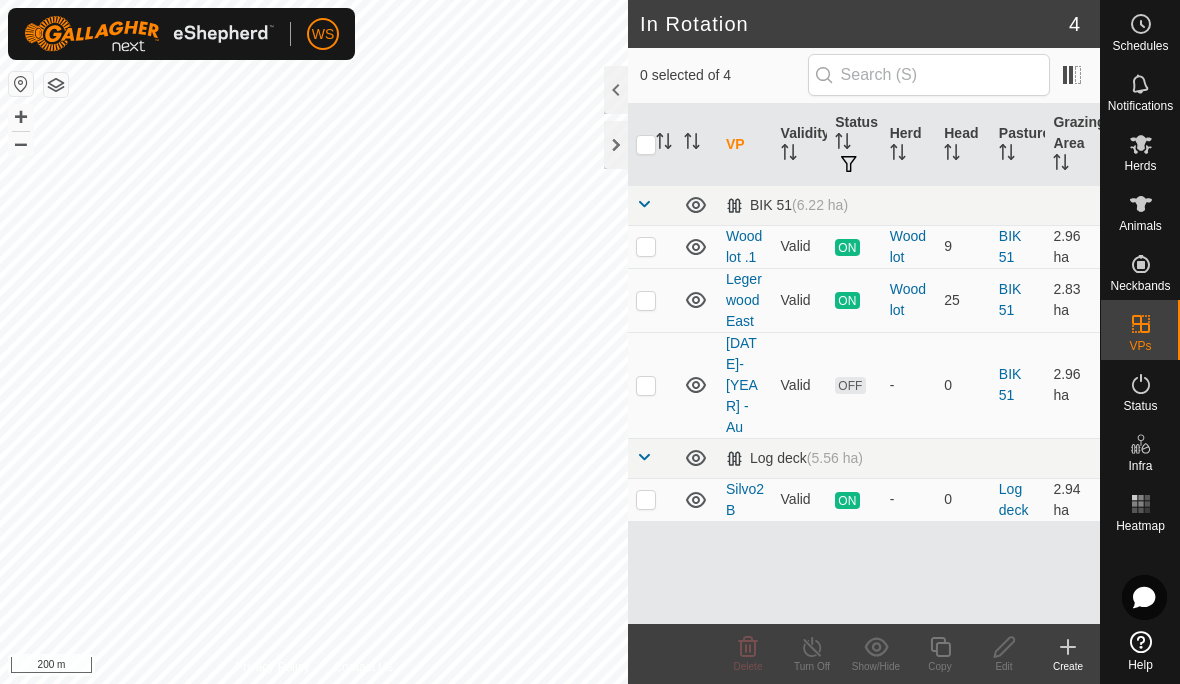 click on "[YEAR]-[TEXT] - [TEXT]" at bounding box center (742, 385) 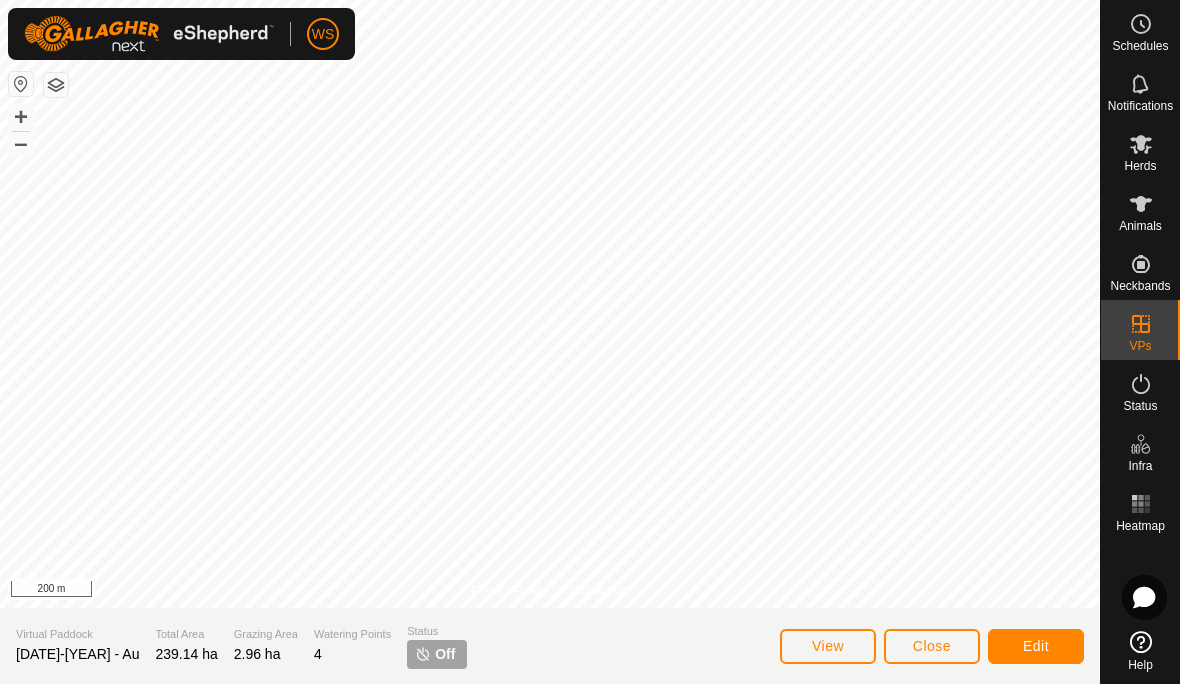 click on "Close" 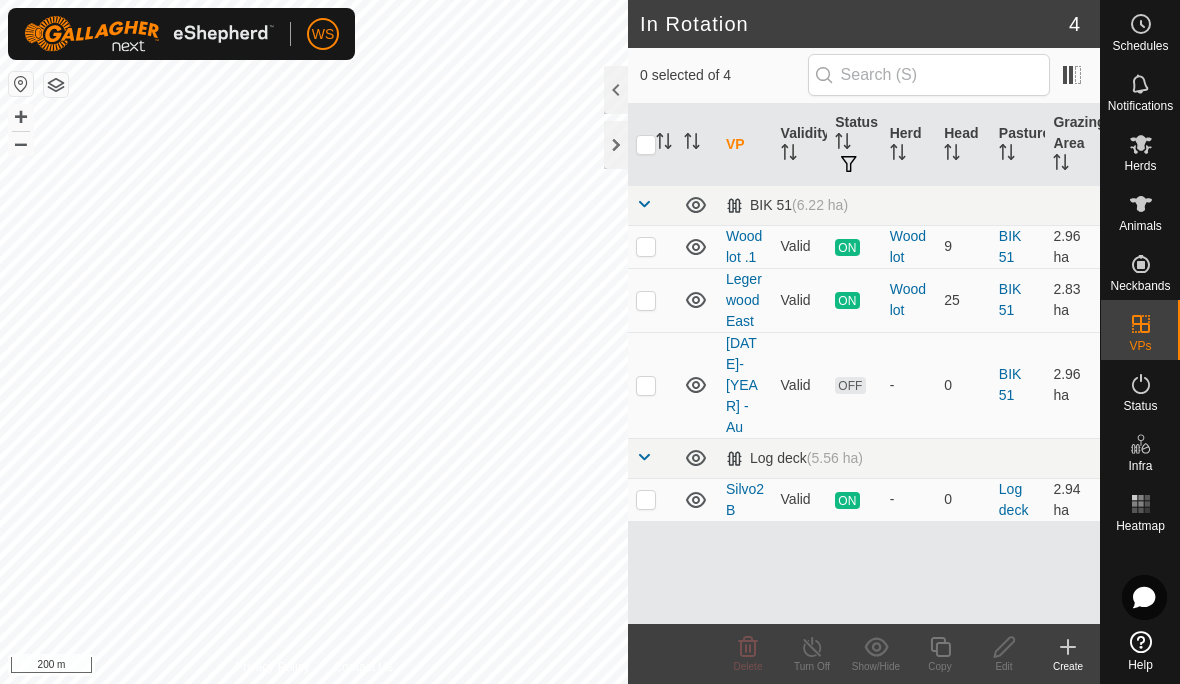 click at bounding box center [646, 385] 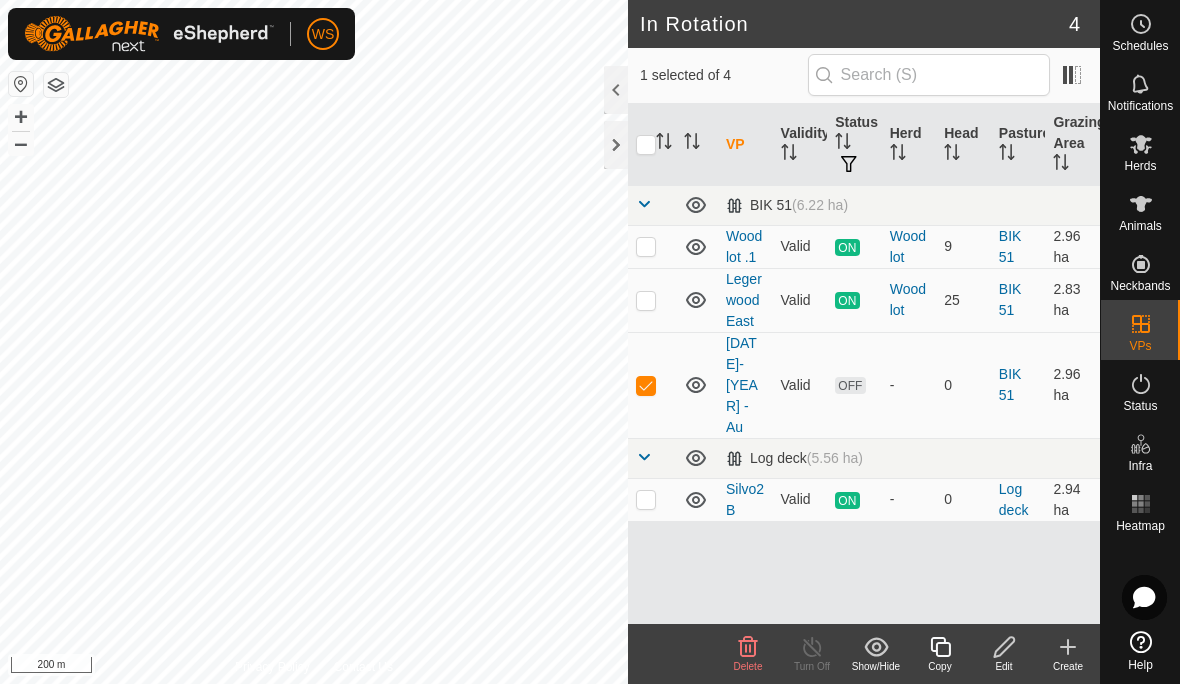 click on "Show/Hide" 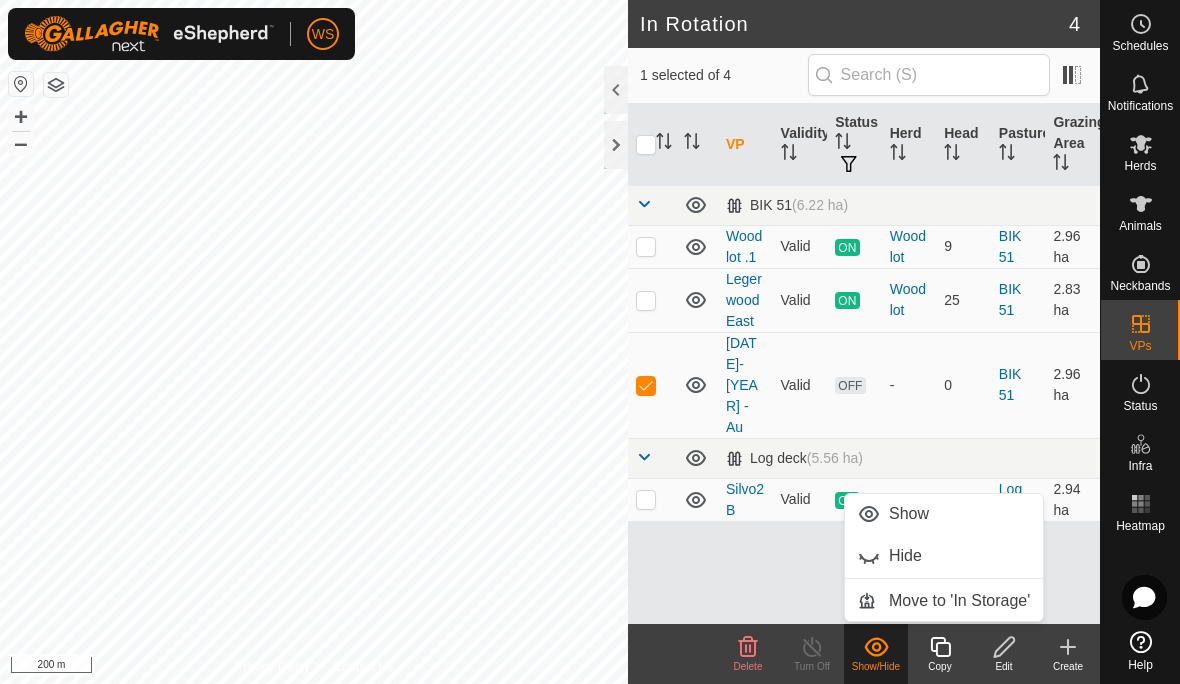 click on "Move to 'In Storage'" at bounding box center [959, 601] 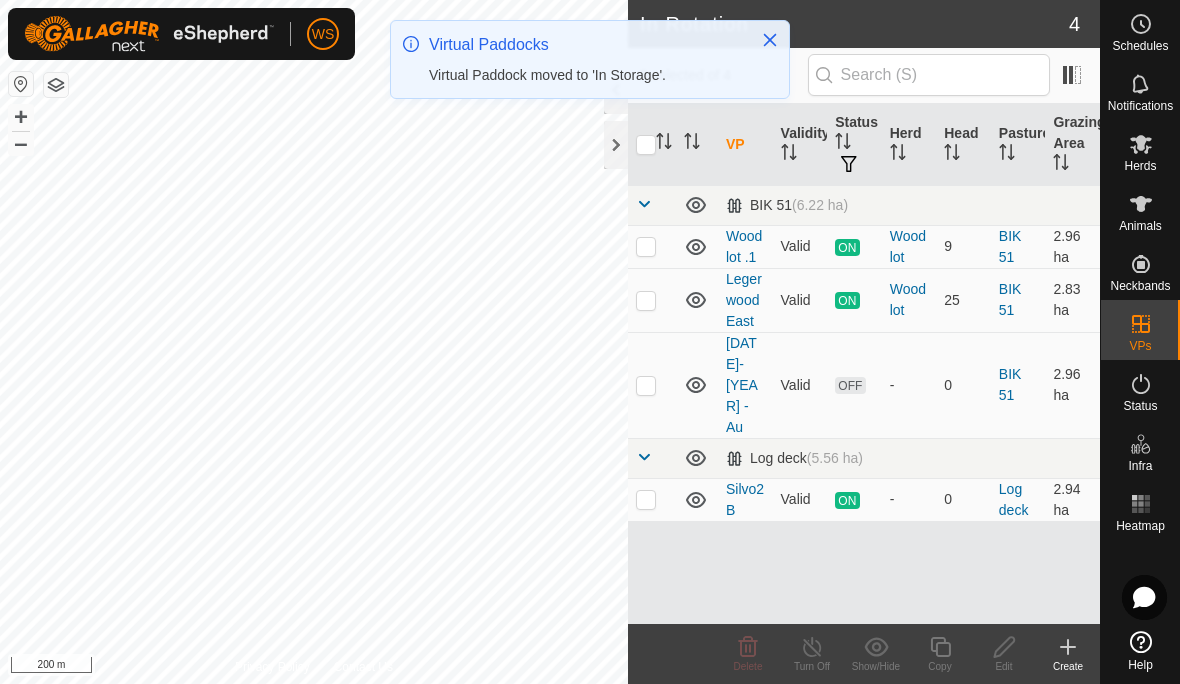 checkbox on "false" 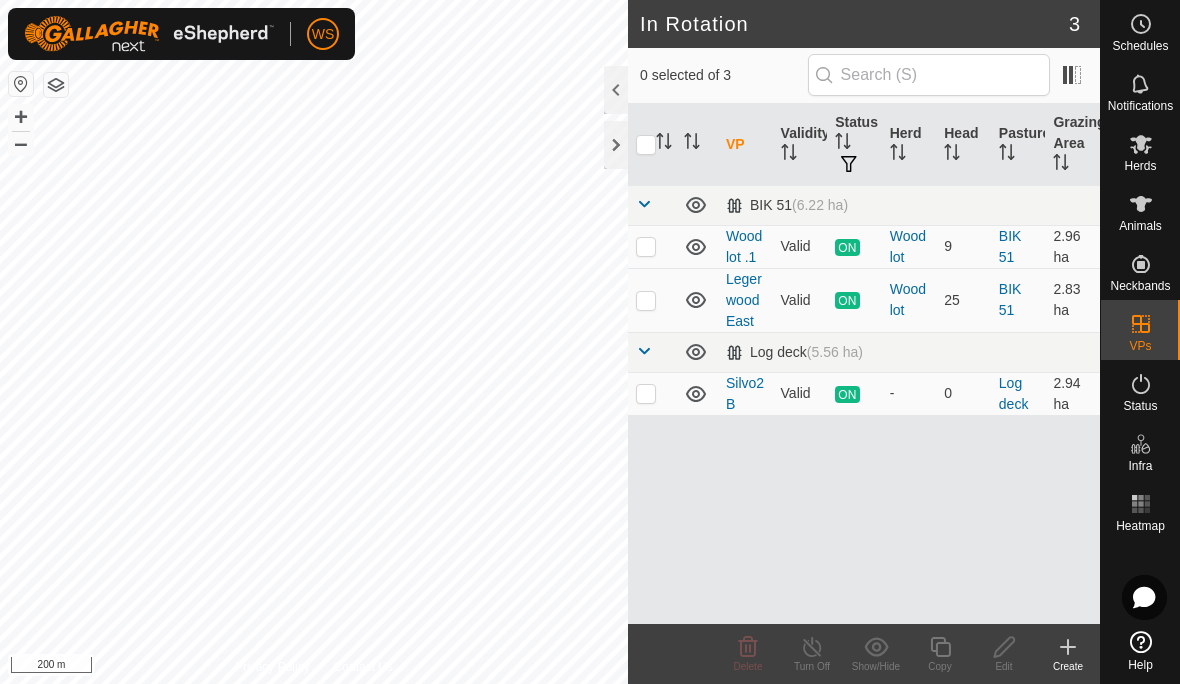 click at bounding box center (646, 393) 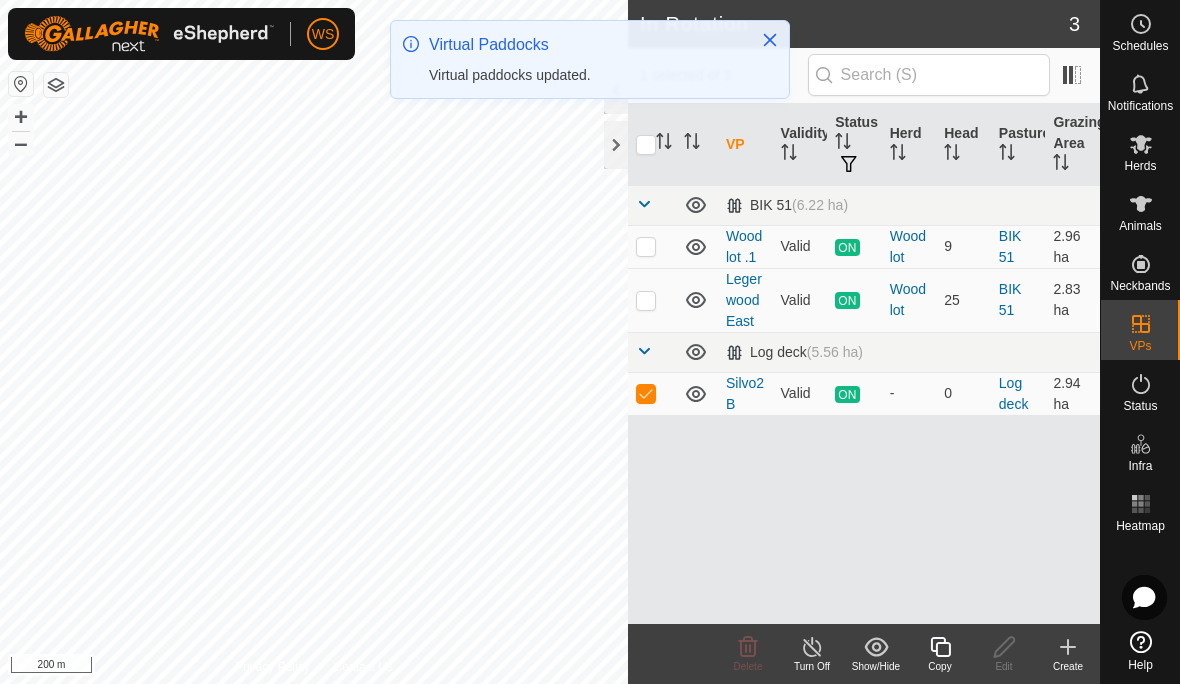 click 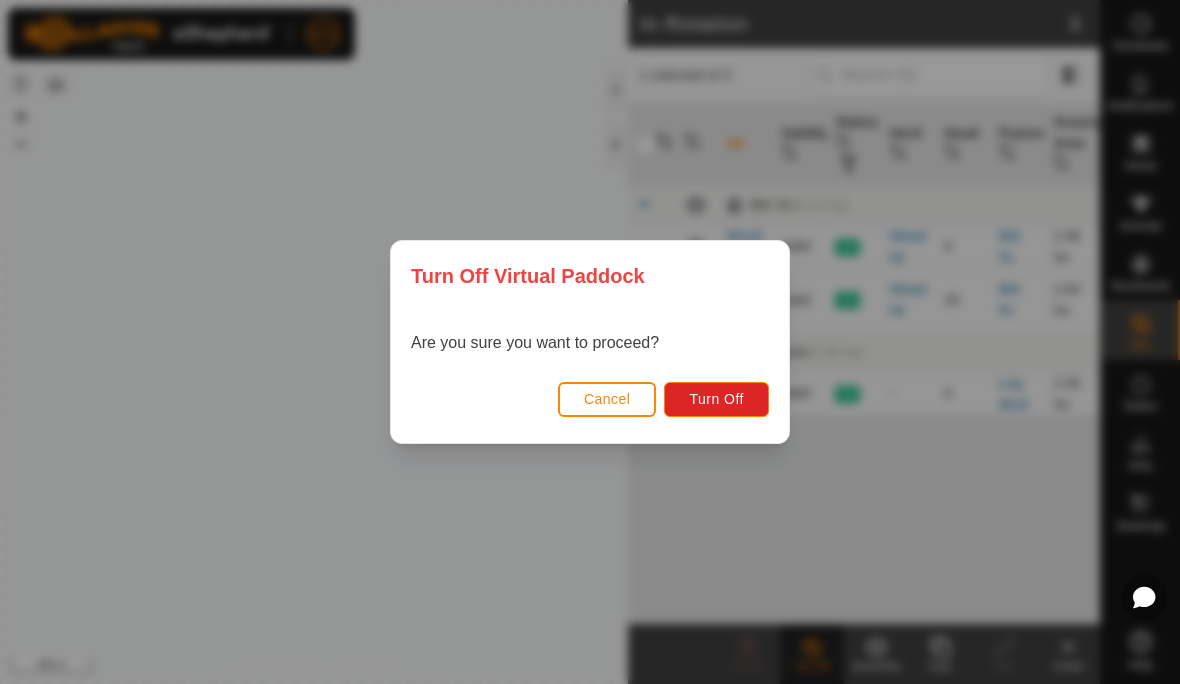 click on "Turn Off" at bounding box center [716, 399] 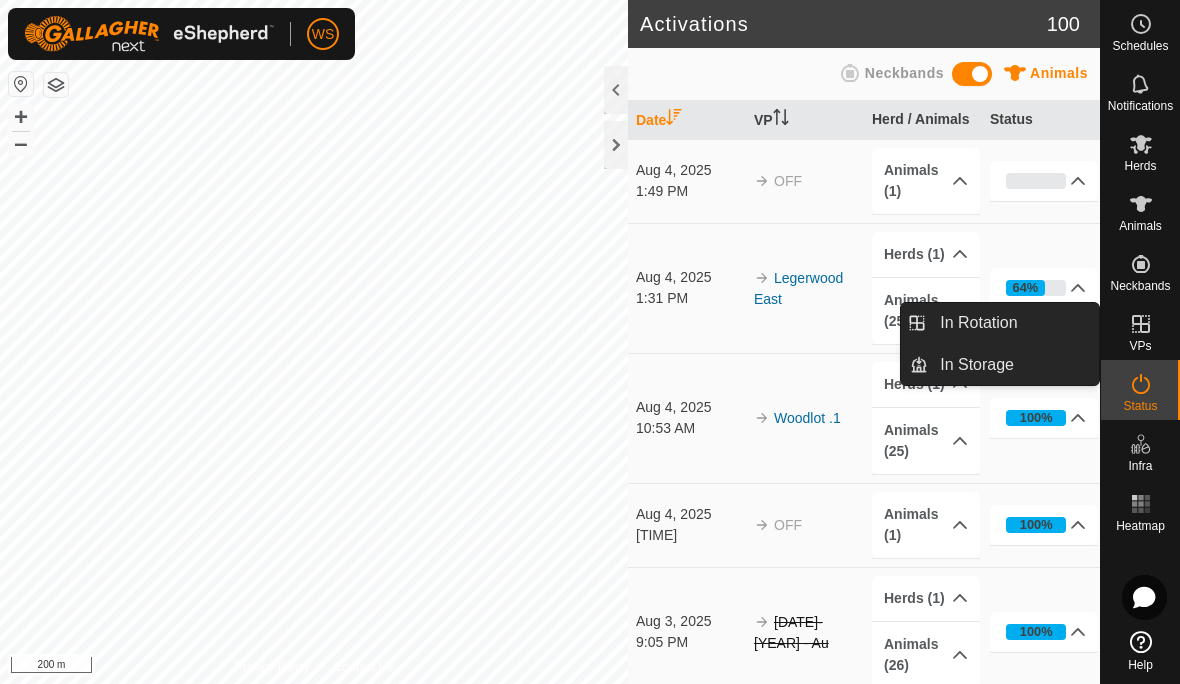 click on "In Rotation" at bounding box center [1013, 323] 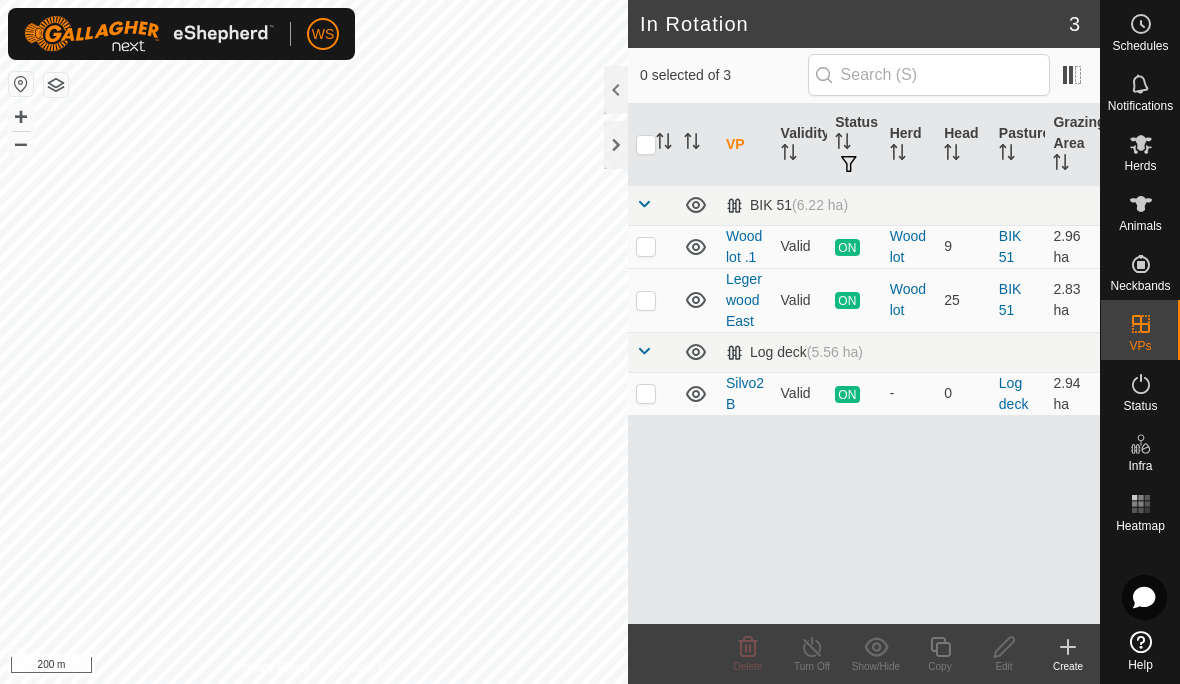 click at bounding box center [652, 393] 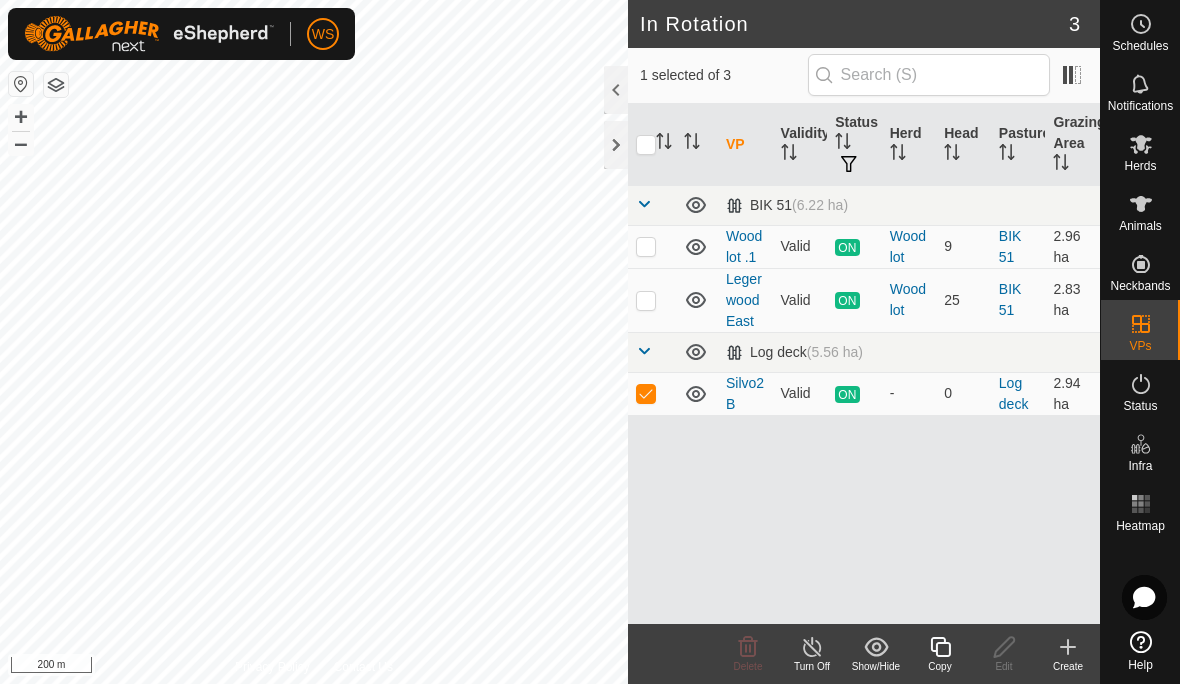 click 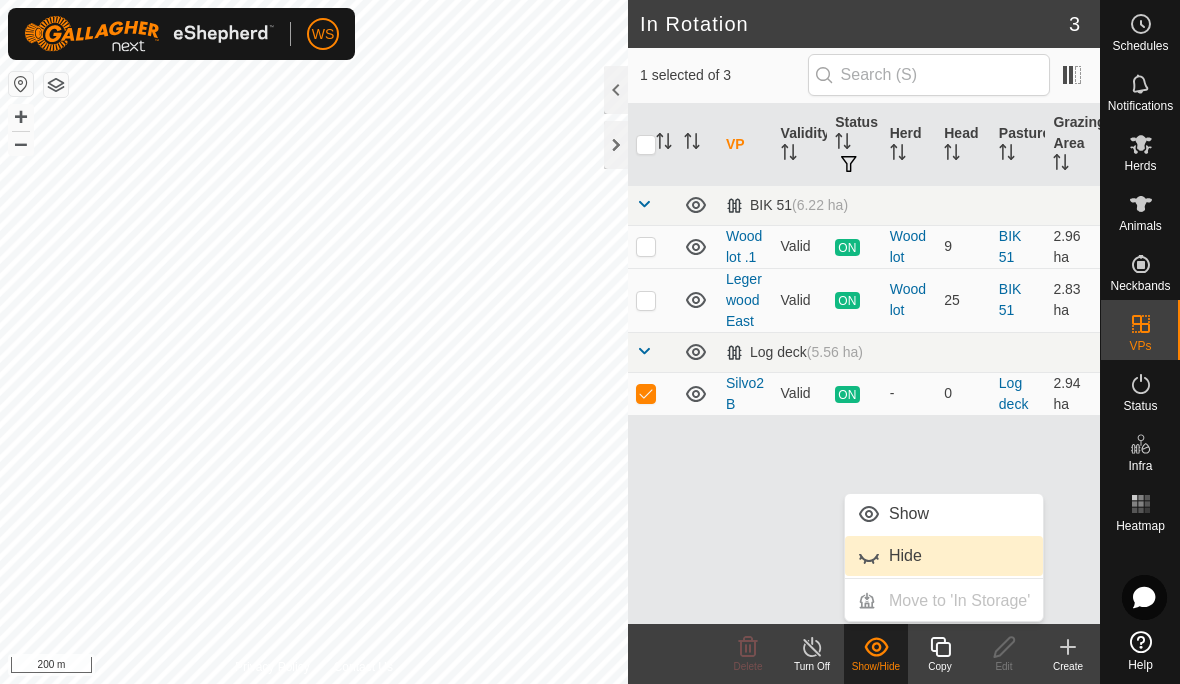 click on "Hide" at bounding box center (905, 556) 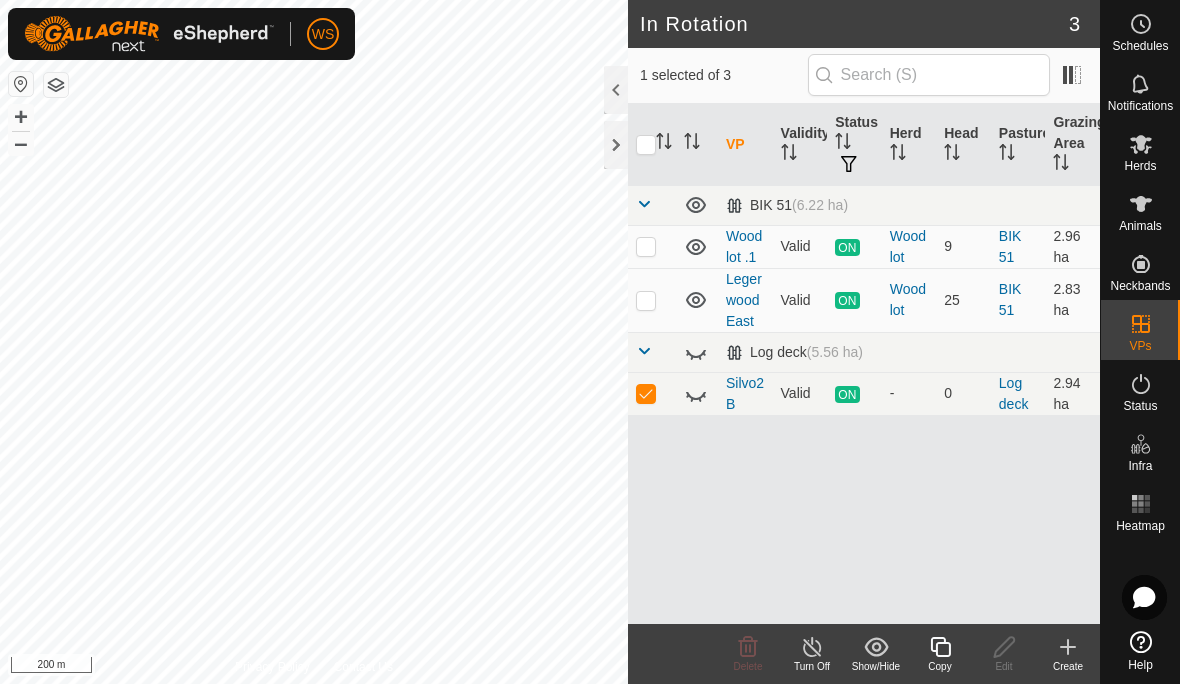 click at bounding box center [652, 393] 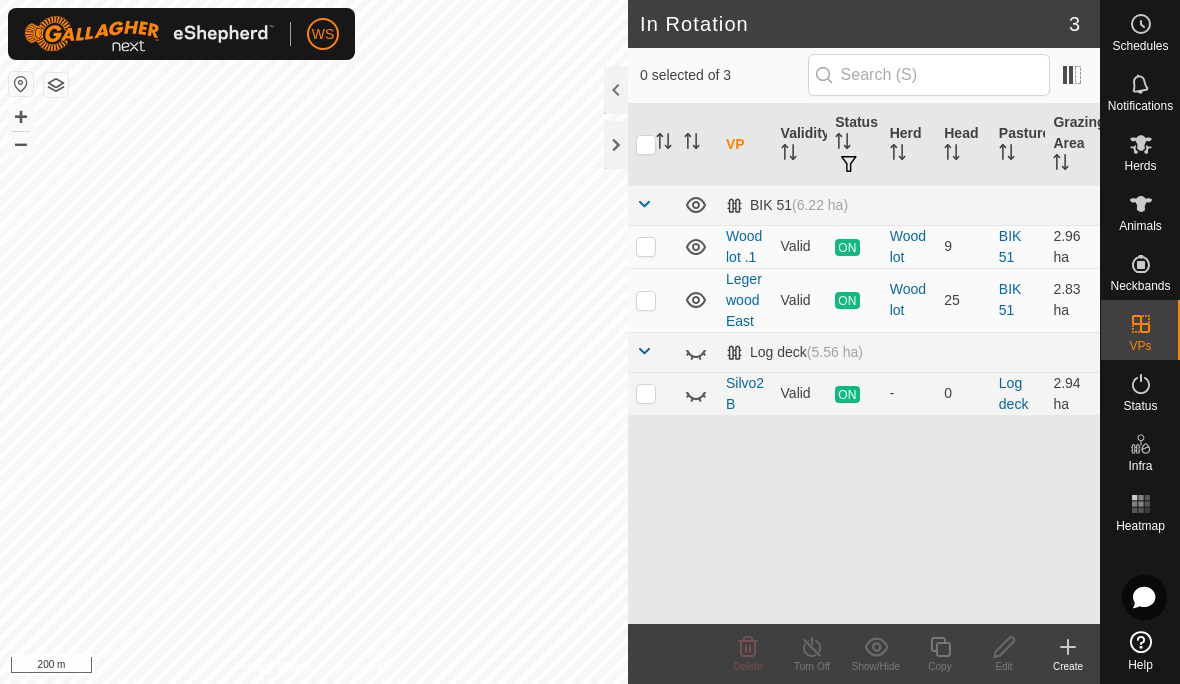 checkbox on "false" 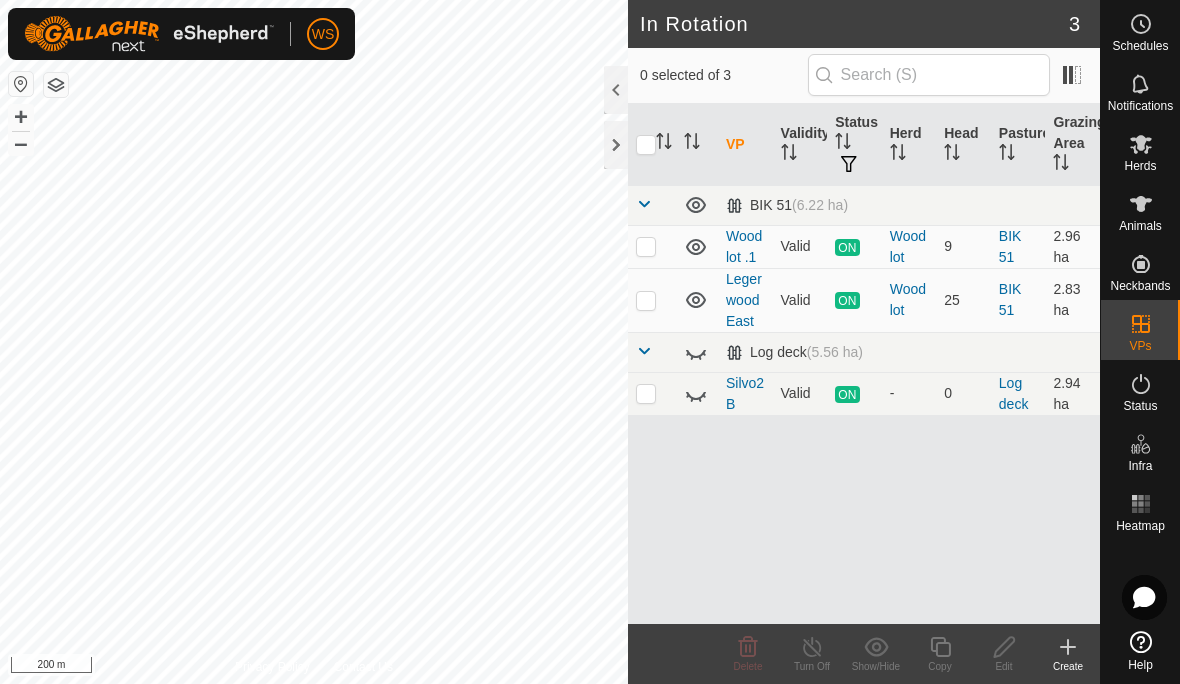 click at bounding box center [646, 246] 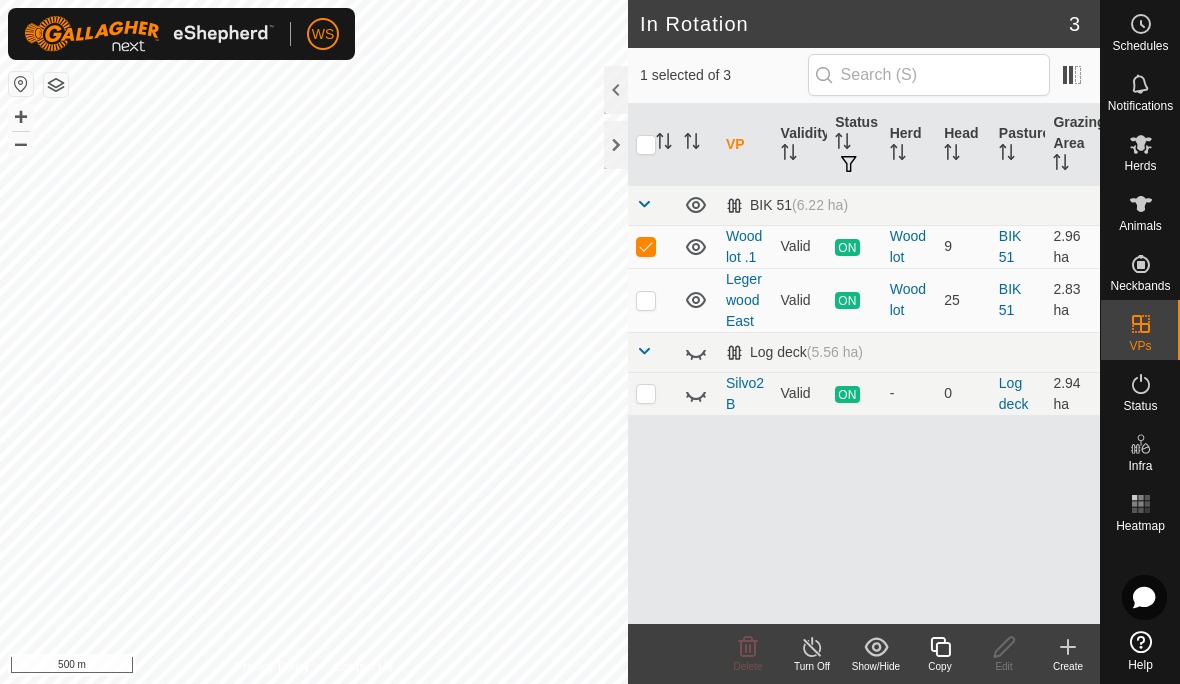 click 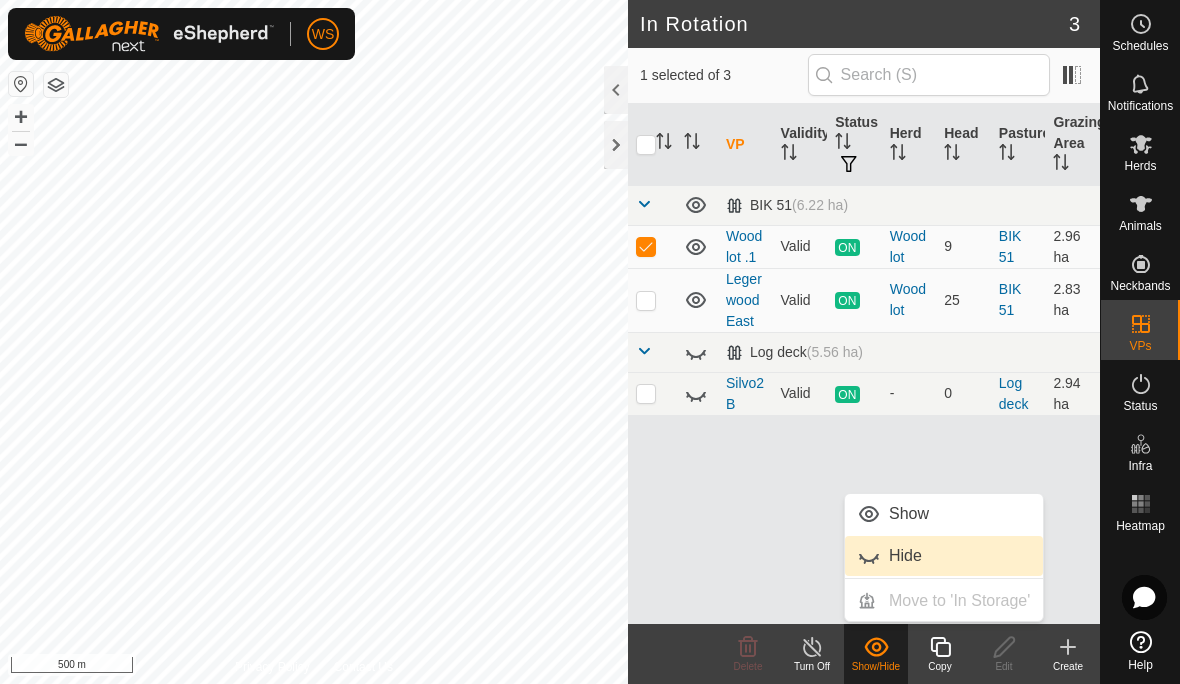 click on "Hide" at bounding box center [944, 556] 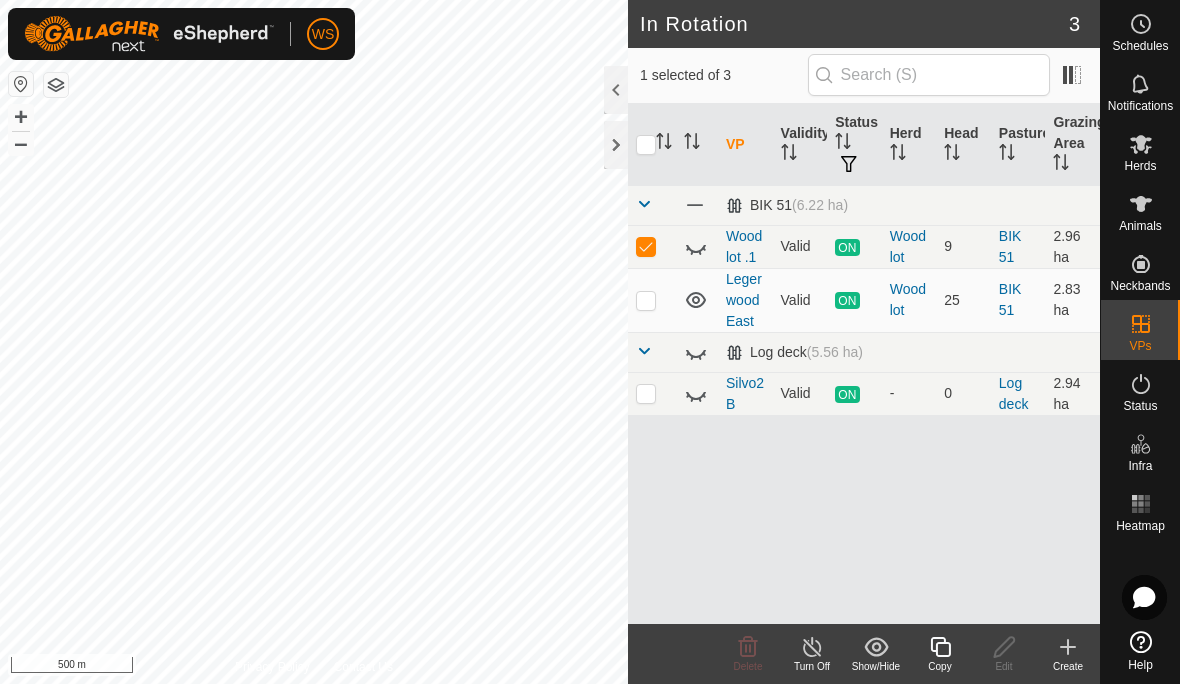 click on "Status" at bounding box center (1140, 406) 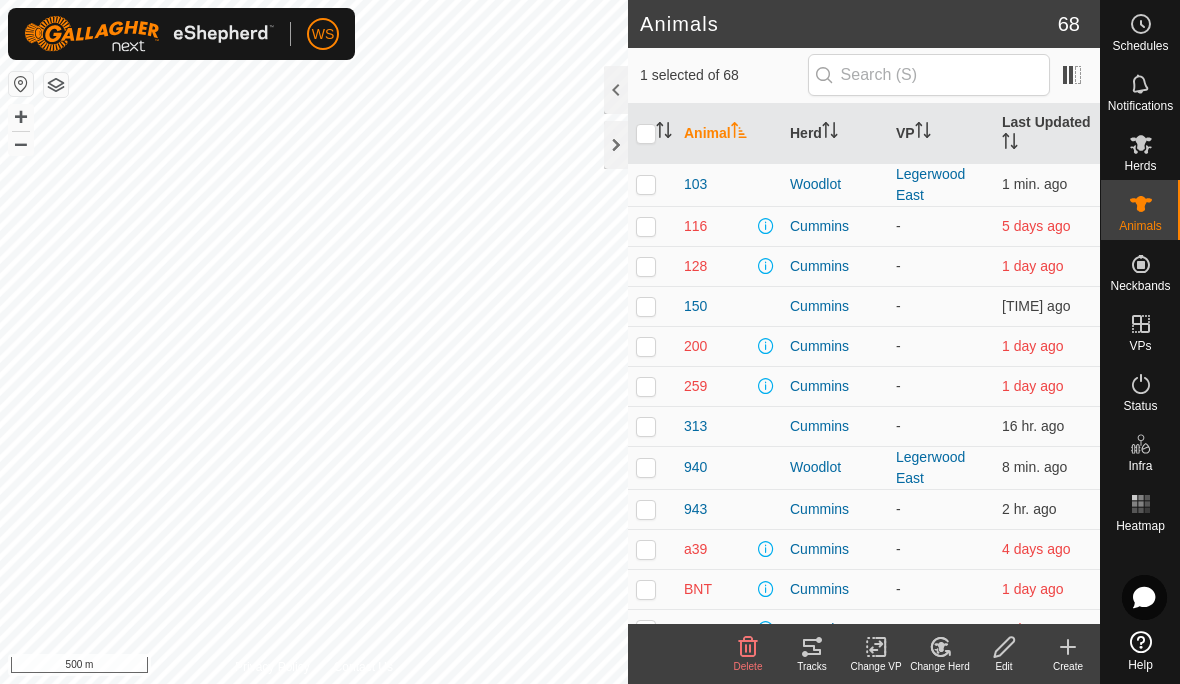 click 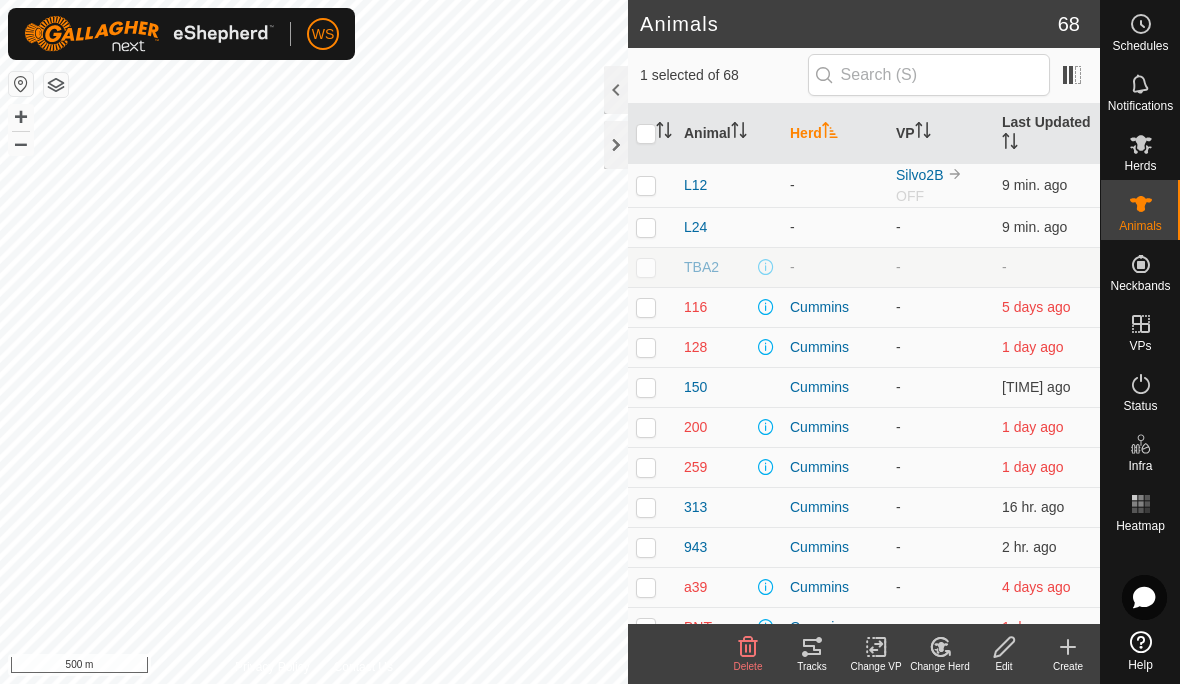 click on "L24" at bounding box center [695, 227] 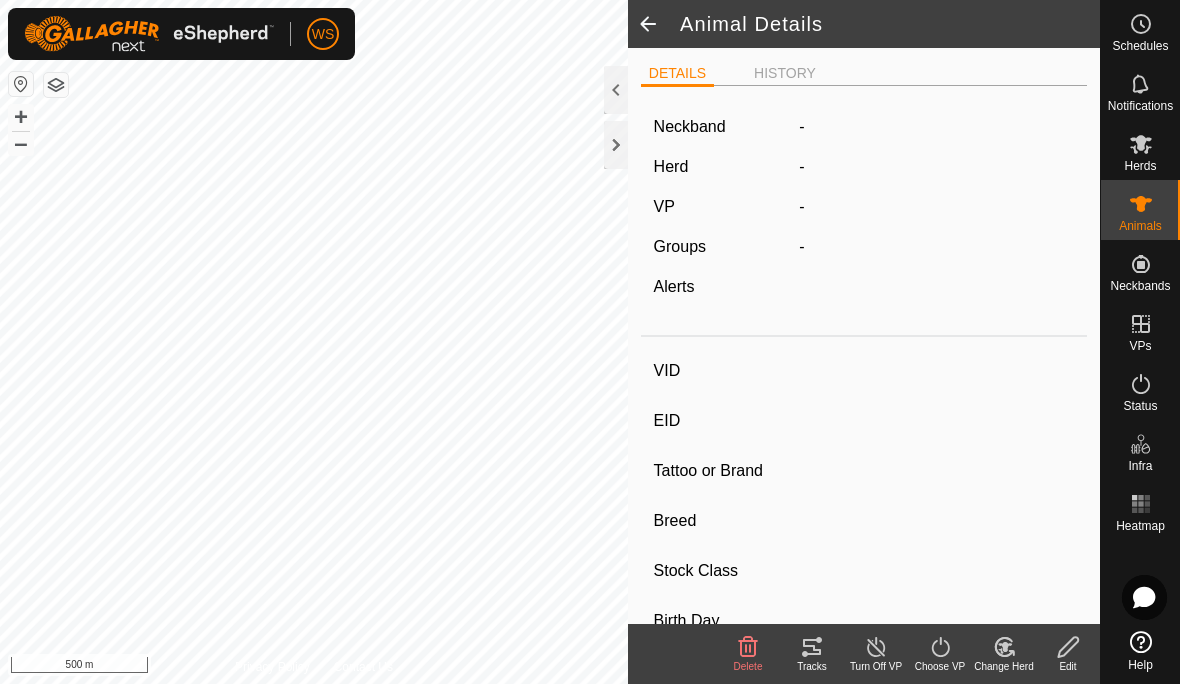 type on "L24" 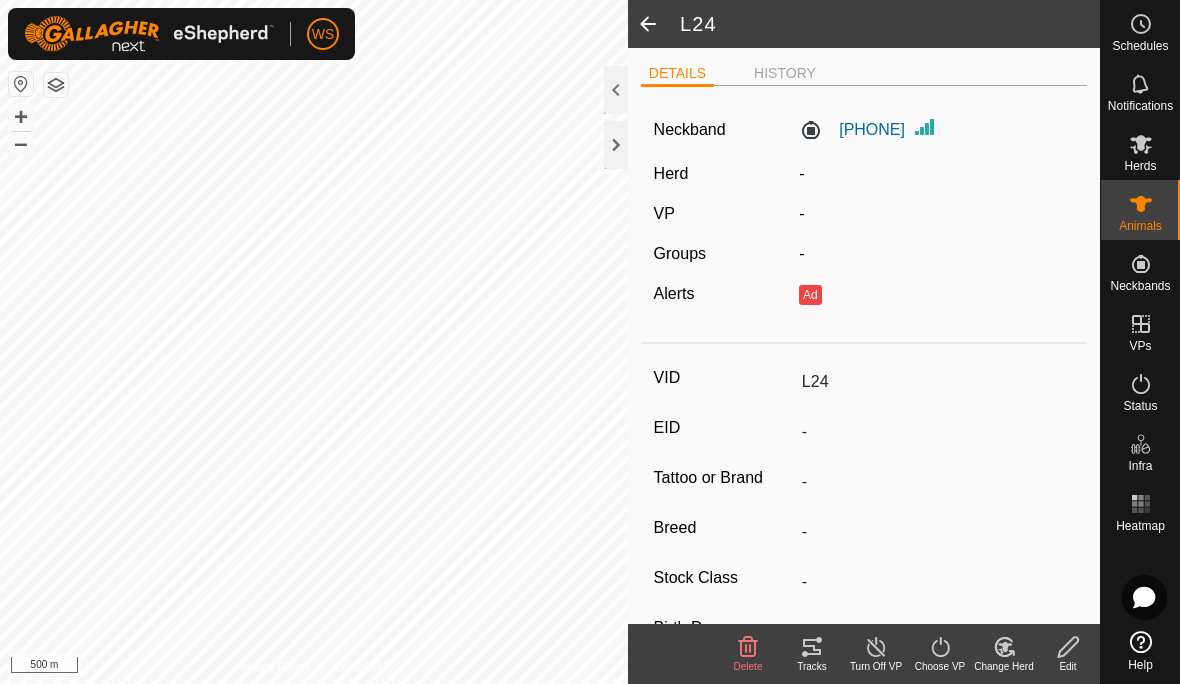 click 